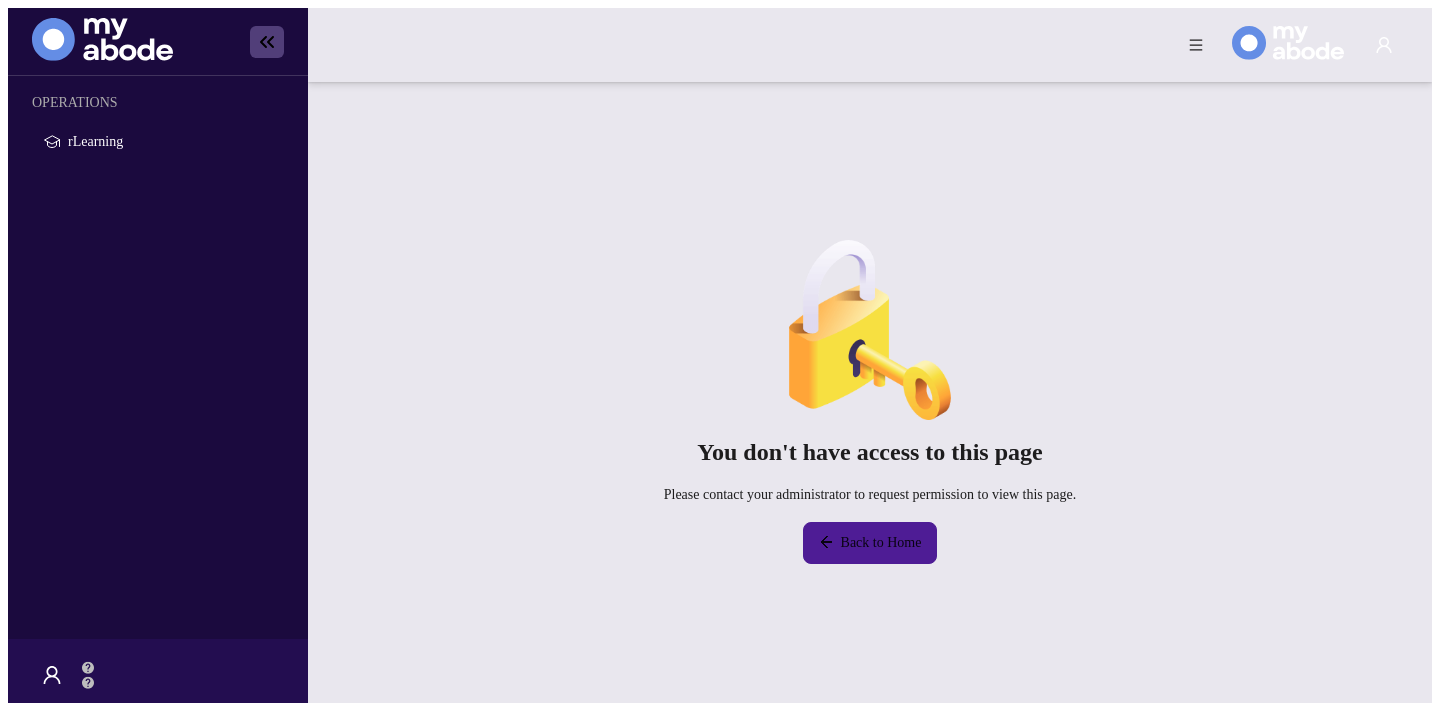 scroll, scrollTop: 0, scrollLeft: 0, axis: both 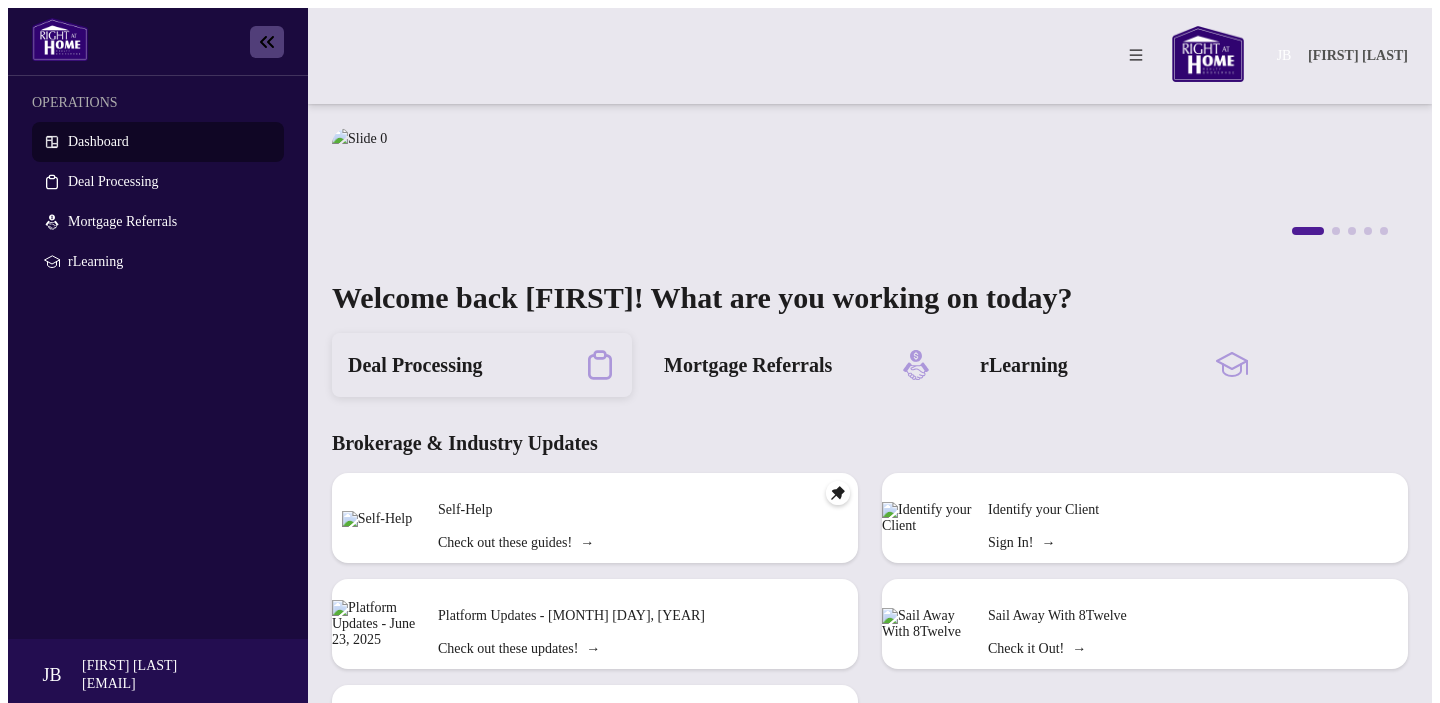 click on "Deal Processing" at bounding box center (415, 365) 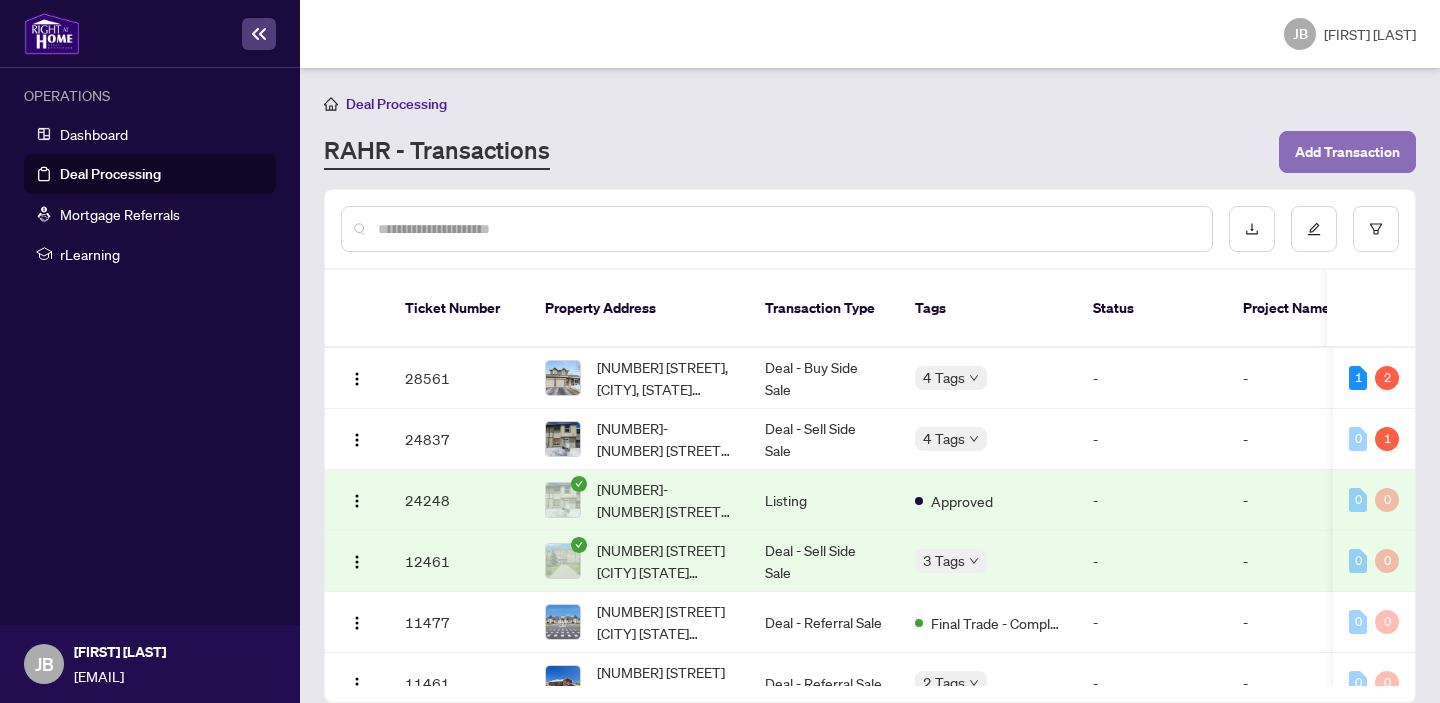 click on "Add Transaction" at bounding box center [1347, 152] 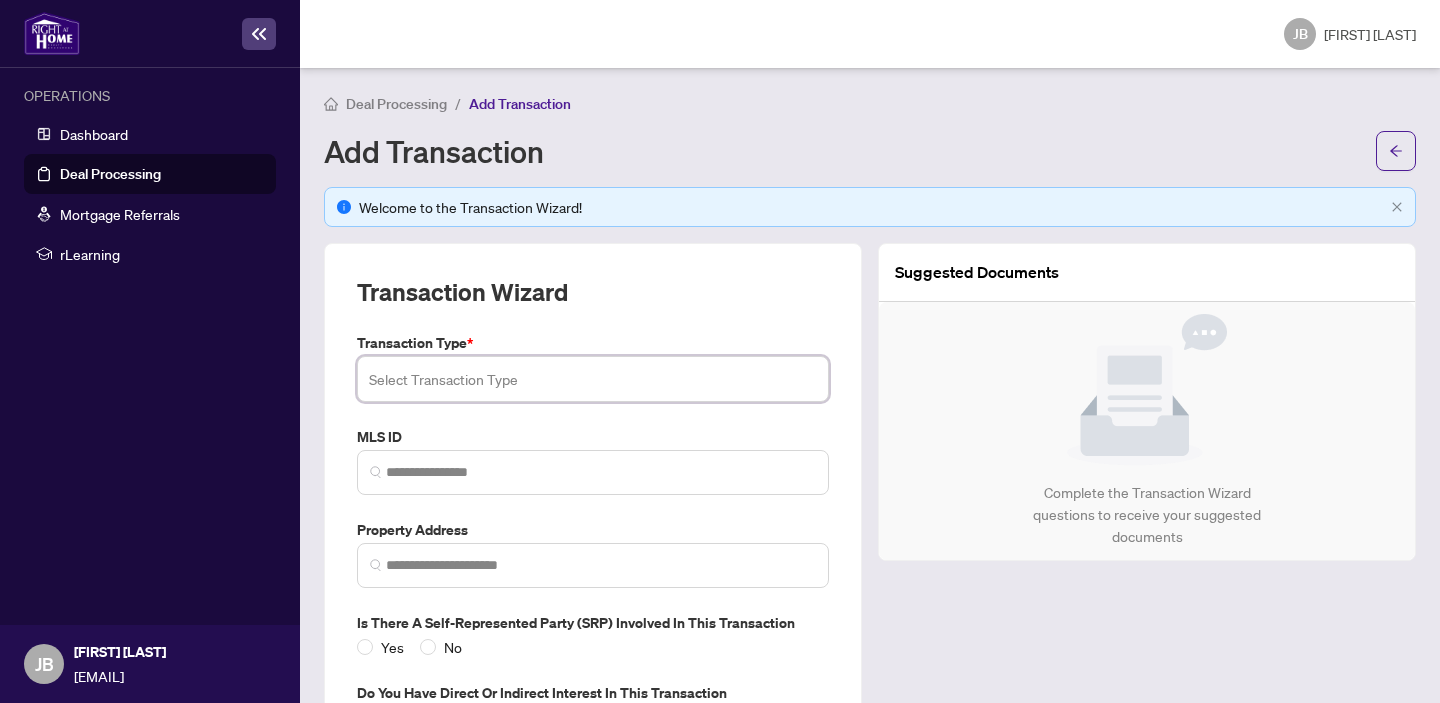 click at bounding box center [593, 379] 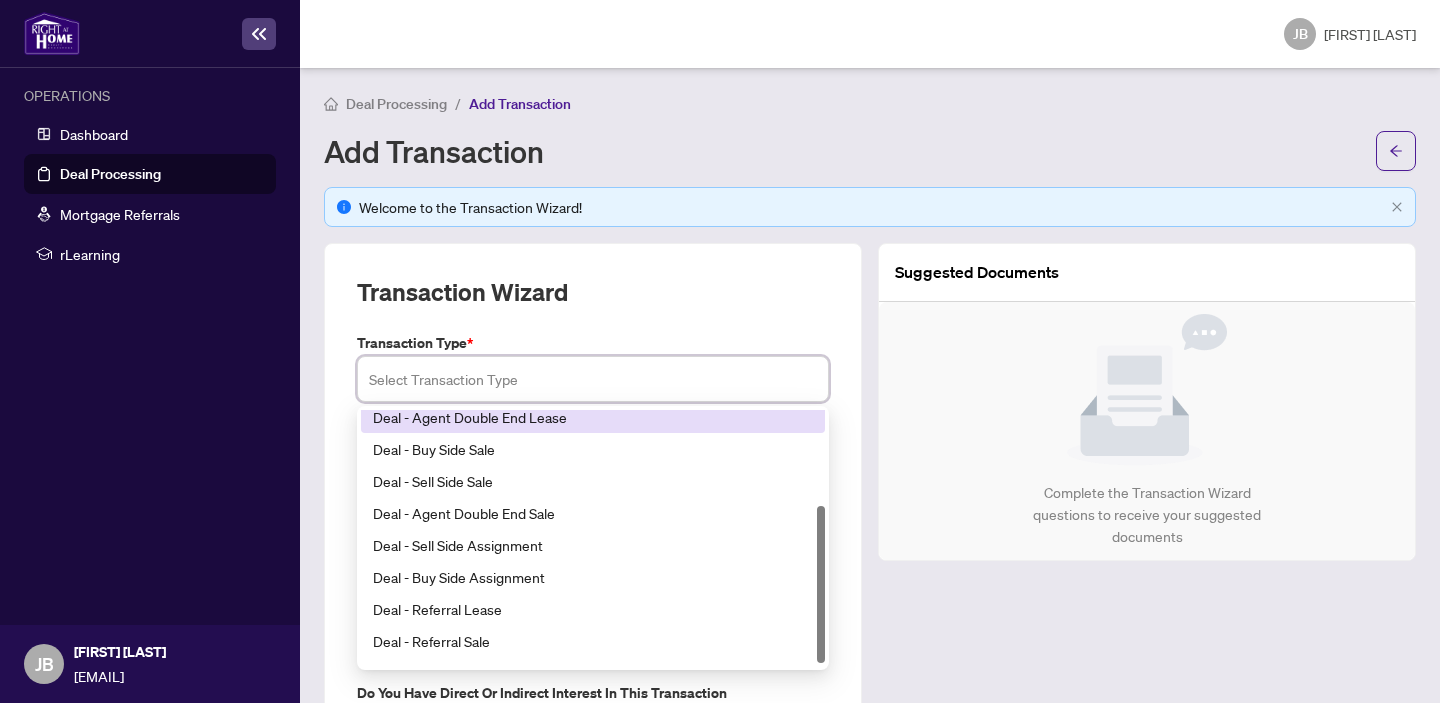 scroll, scrollTop: 160, scrollLeft: 0, axis: vertical 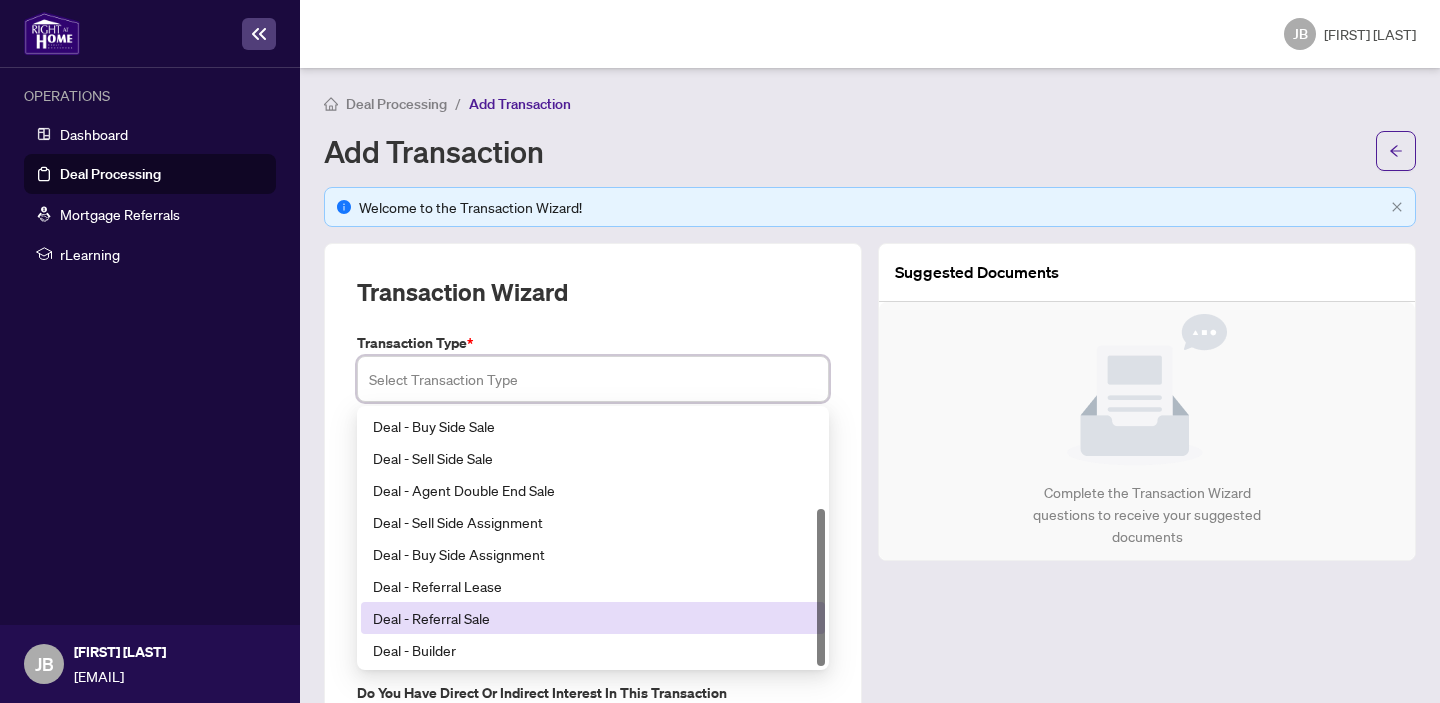 click on "Deal - Referral Sale" at bounding box center (593, 618) 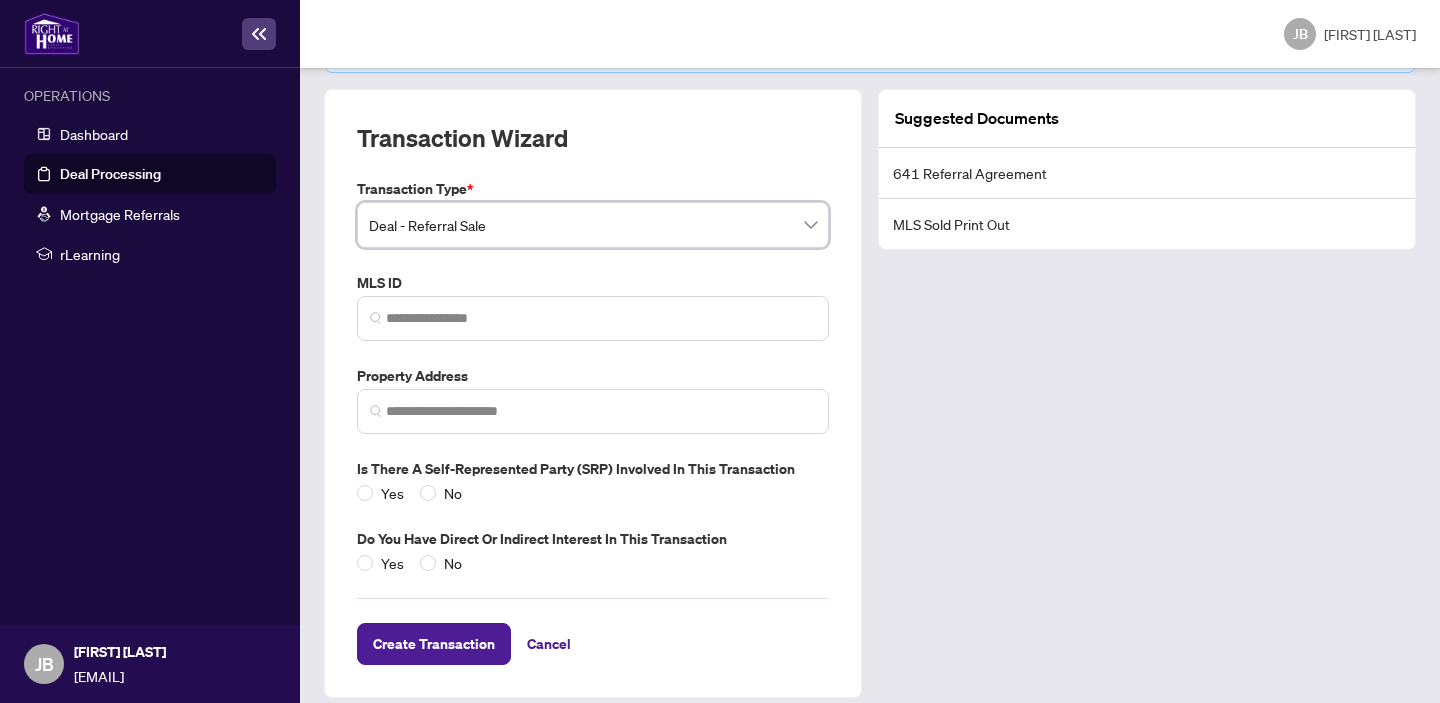 scroll, scrollTop: 172, scrollLeft: 0, axis: vertical 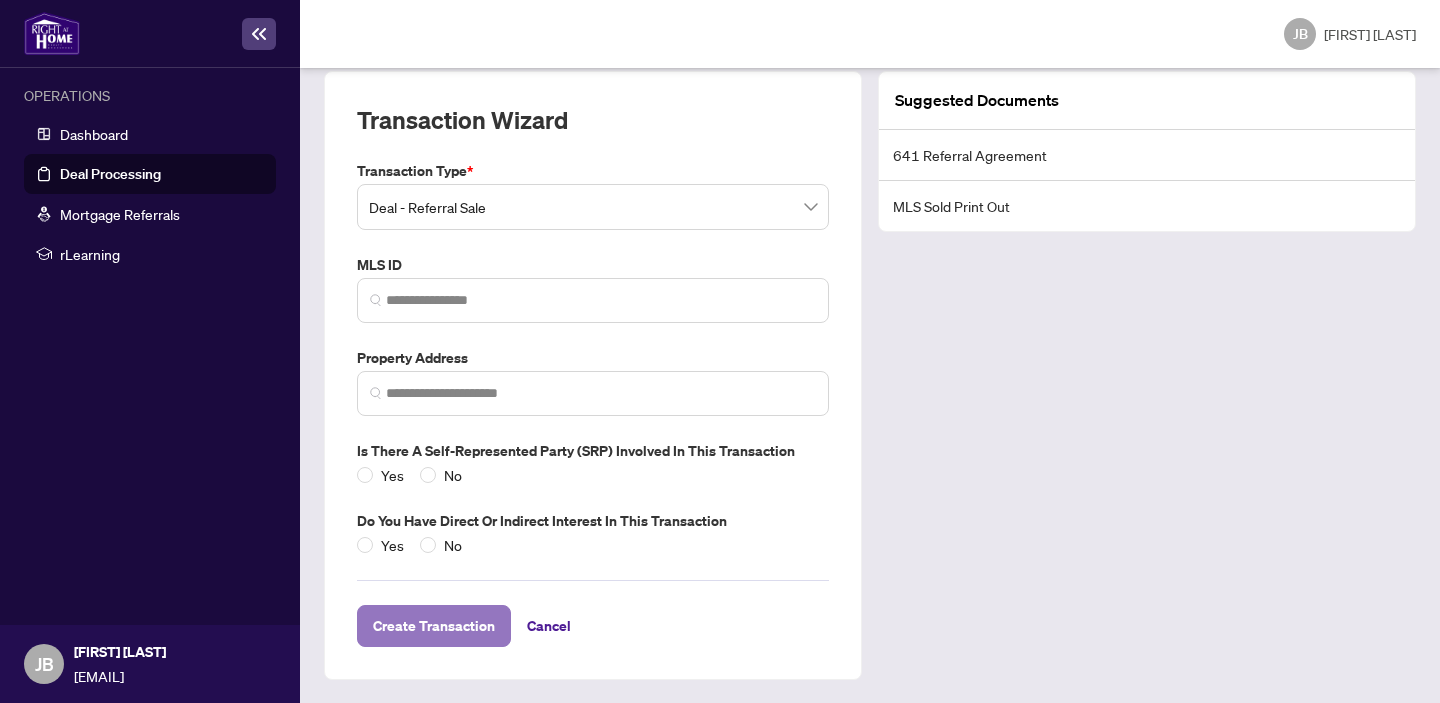 click on "Create Transaction" at bounding box center [434, 626] 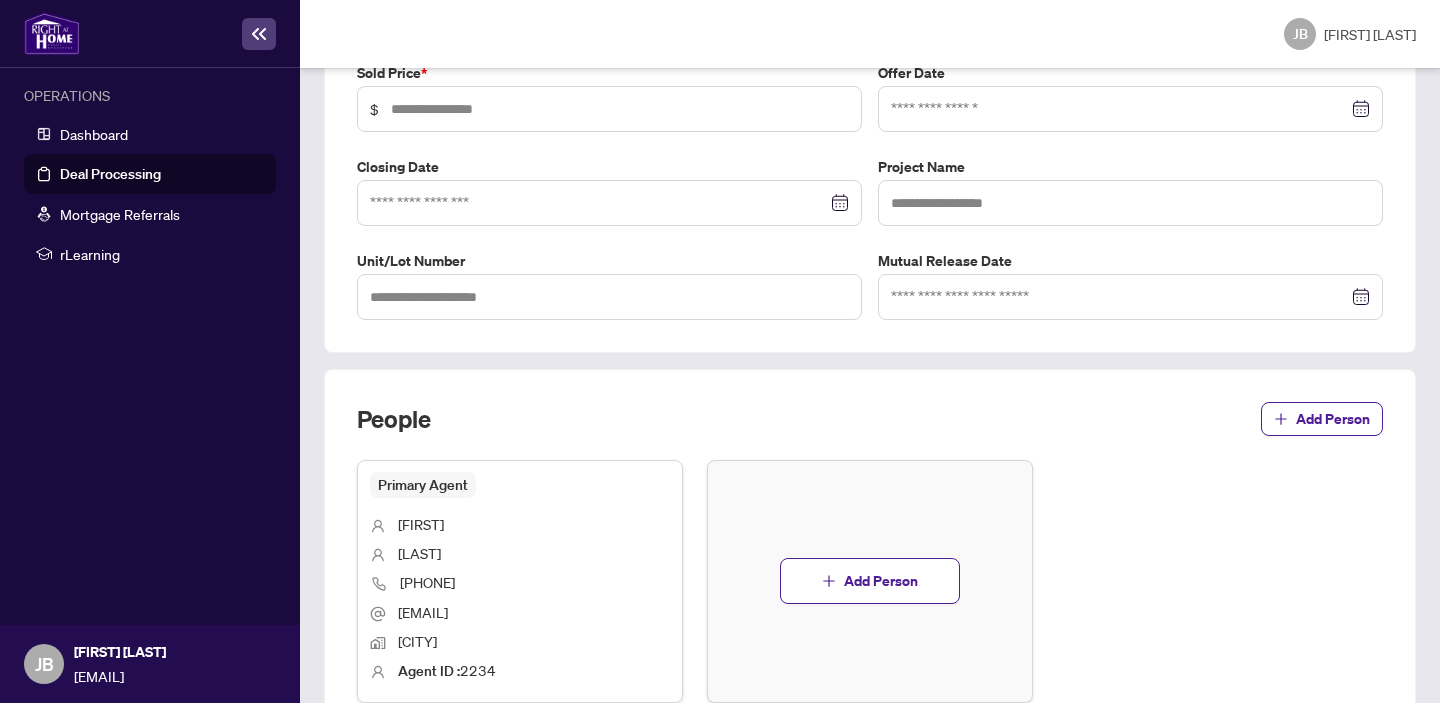 scroll, scrollTop: 444, scrollLeft: 0, axis: vertical 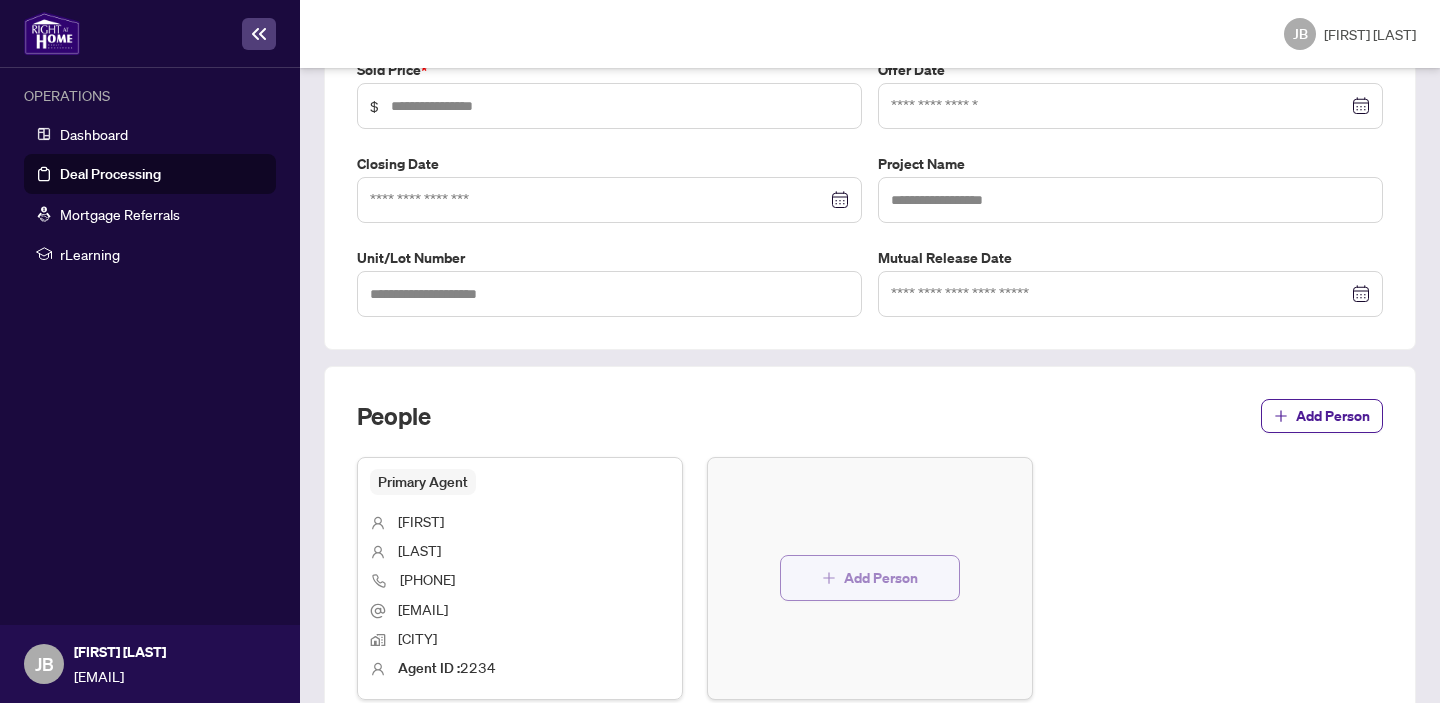 click on "Add Person" at bounding box center [881, 578] 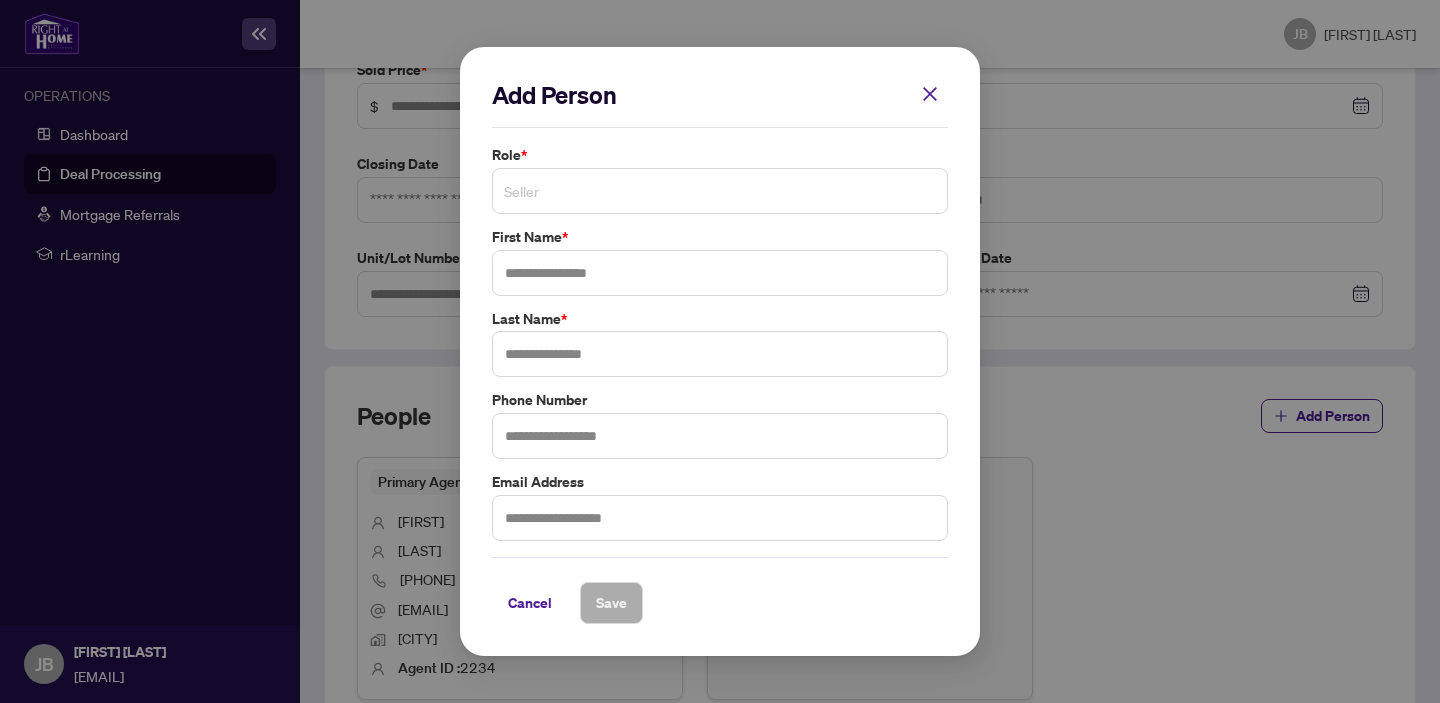 click on "Seller" at bounding box center (720, 191) 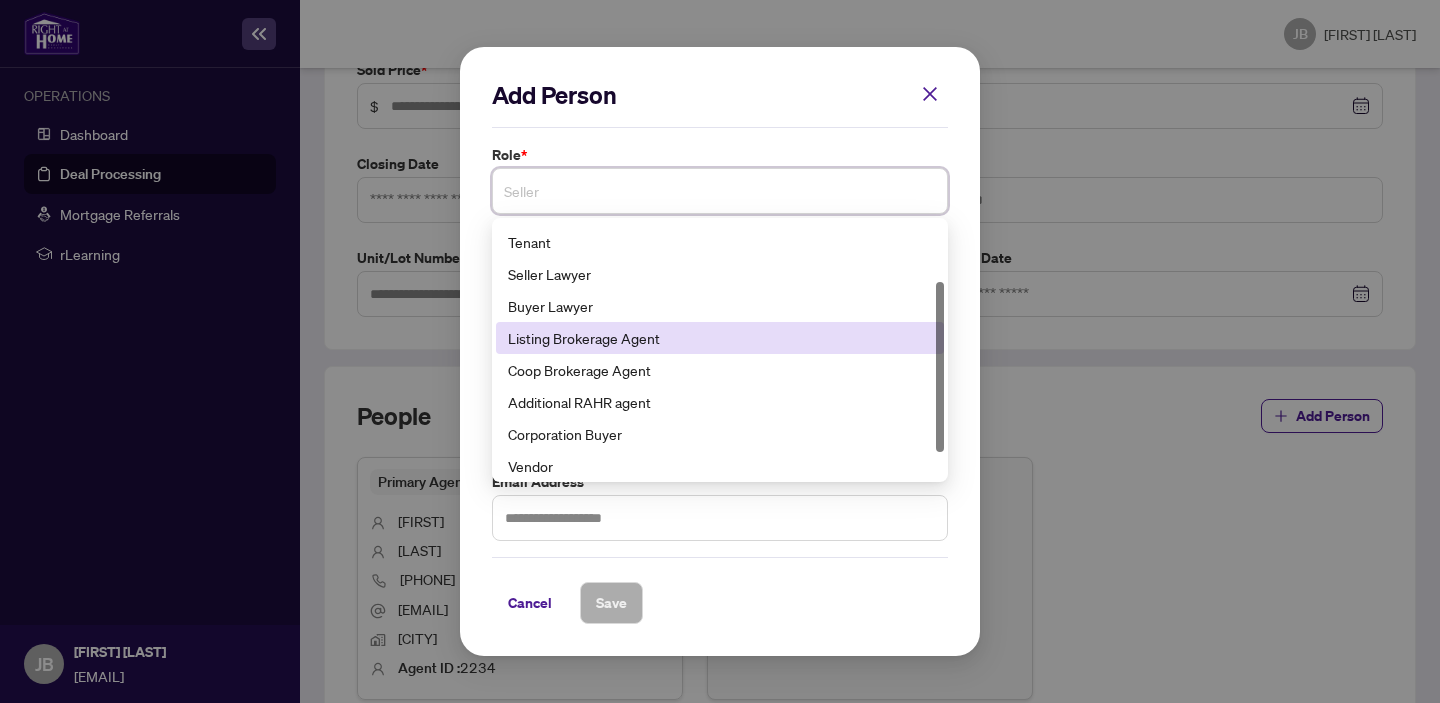 scroll, scrollTop: 90, scrollLeft: 0, axis: vertical 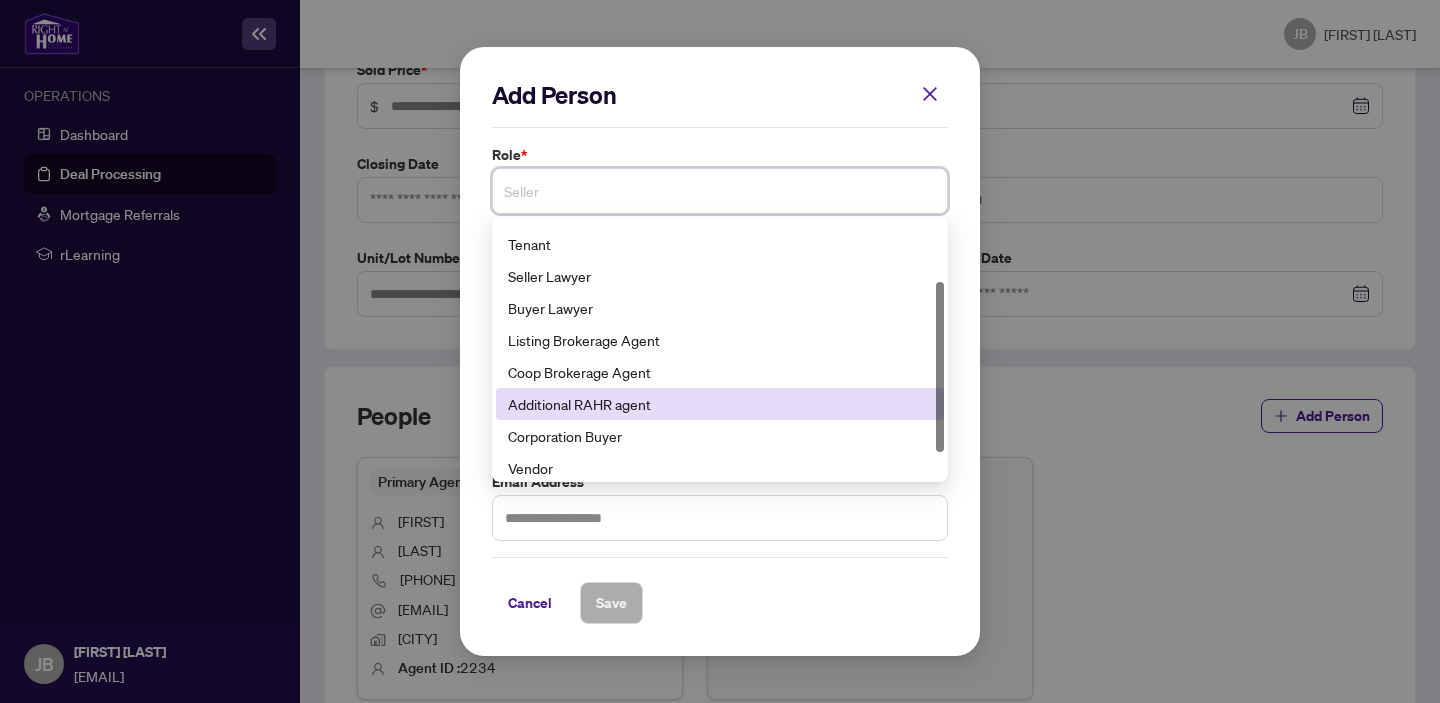 click on "Additional RAHR agent" at bounding box center [720, 404] 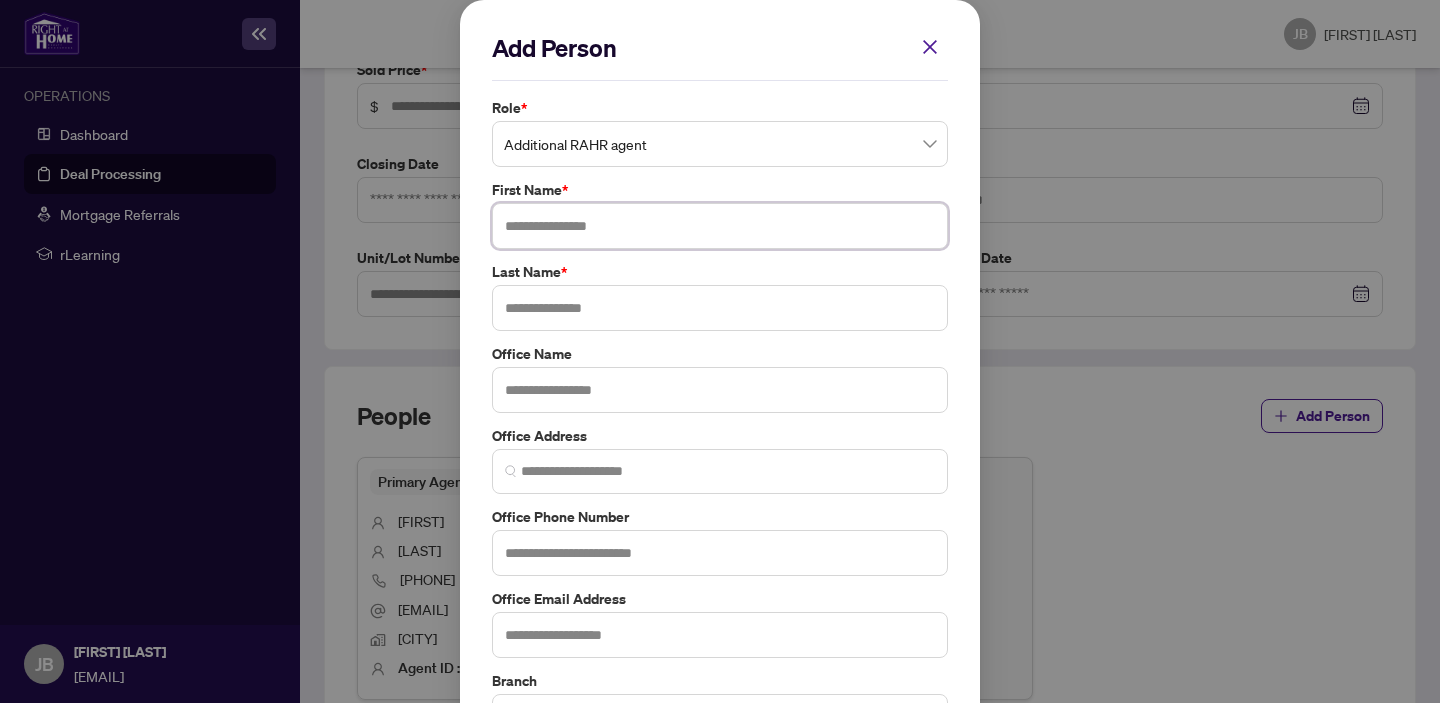 click at bounding box center (720, 226) 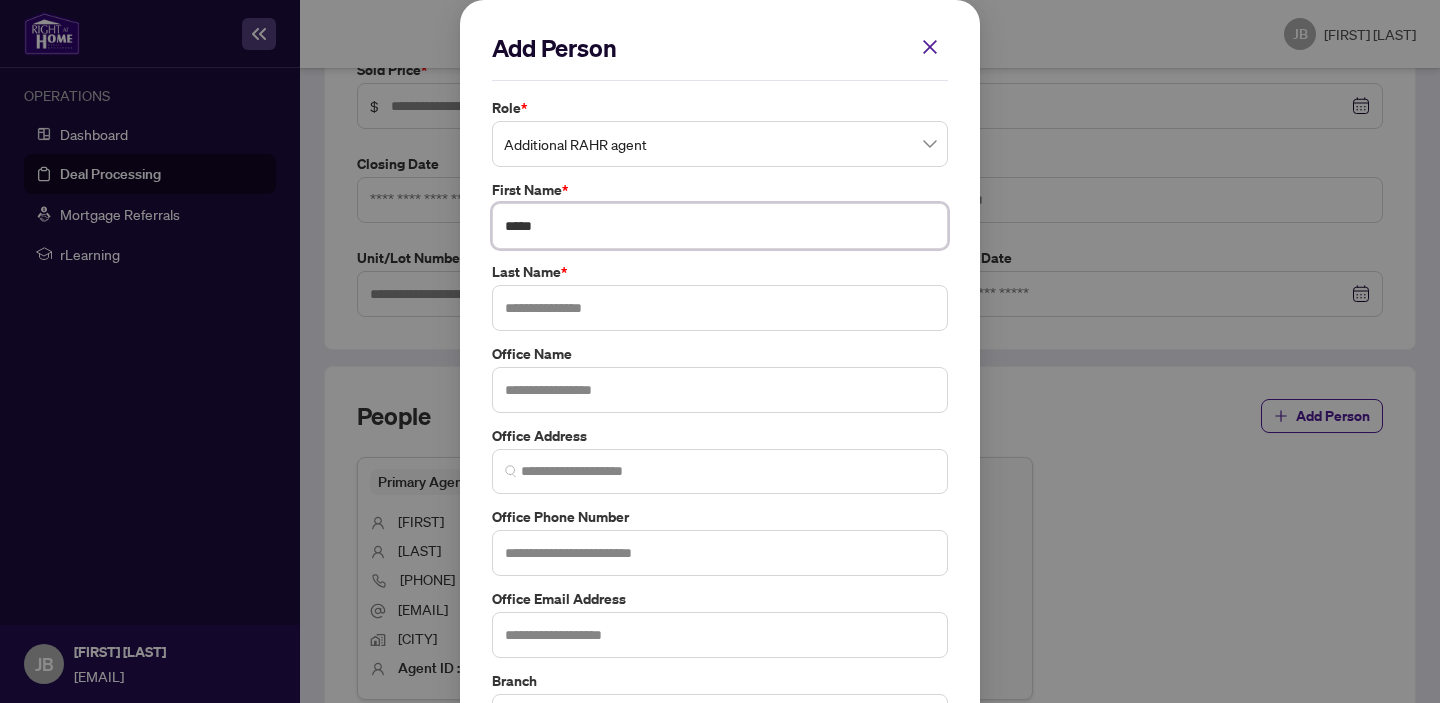 type on "****" 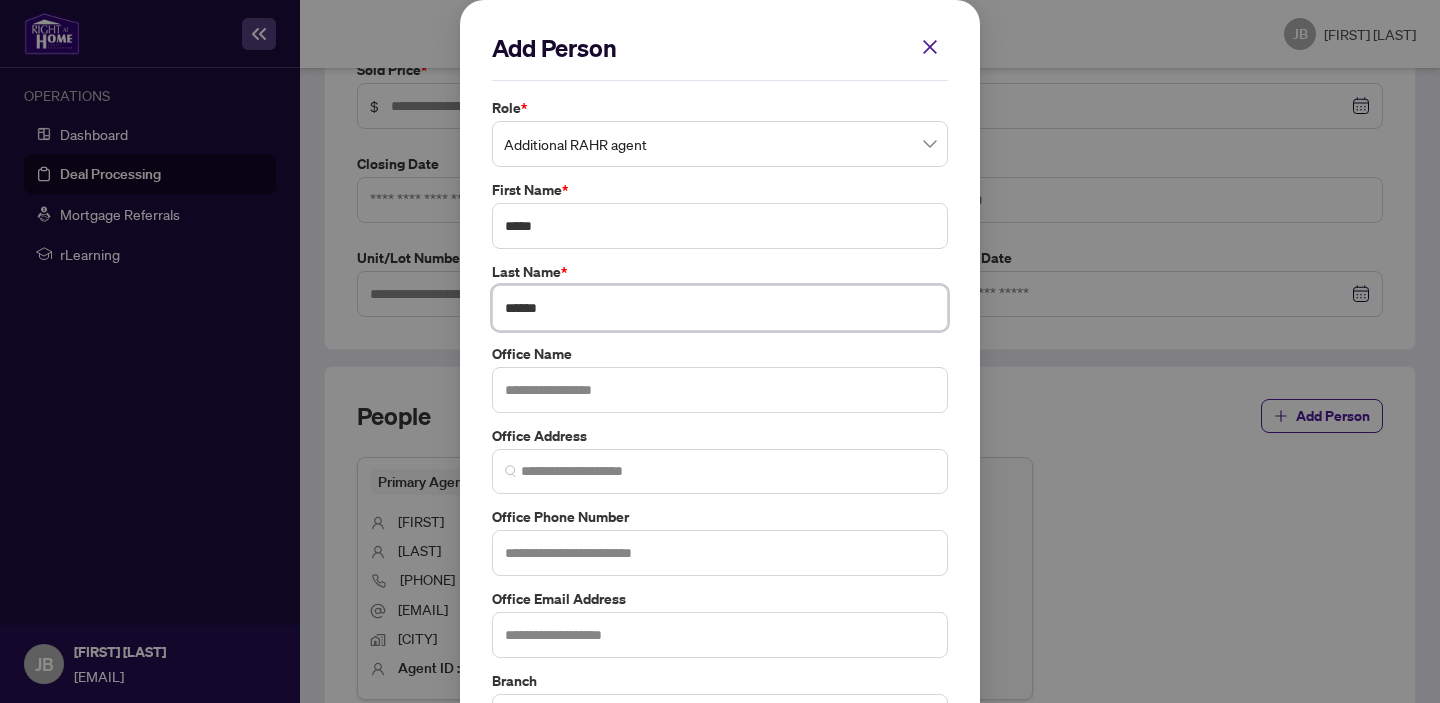 type on "******" 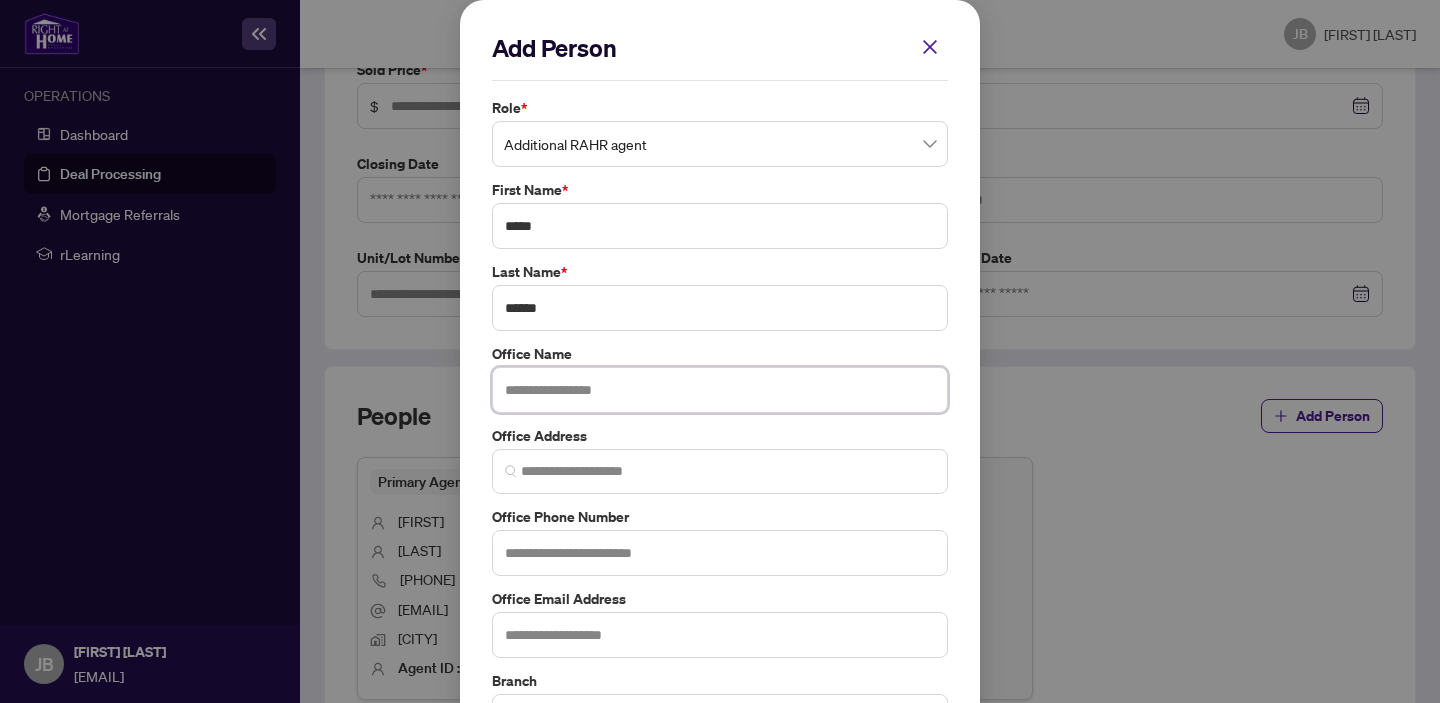 click at bounding box center (720, 390) 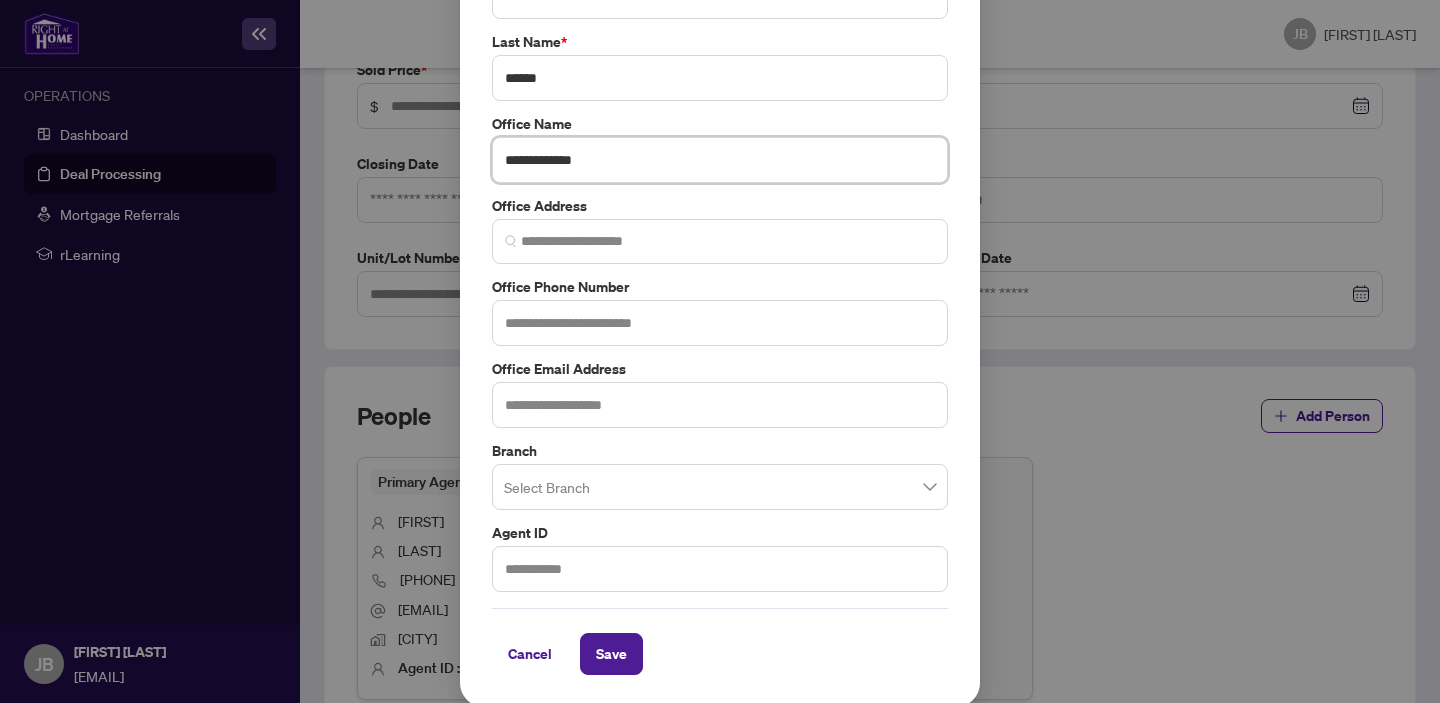 scroll, scrollTop: 234, scrollLeft: 0, axis: vertical 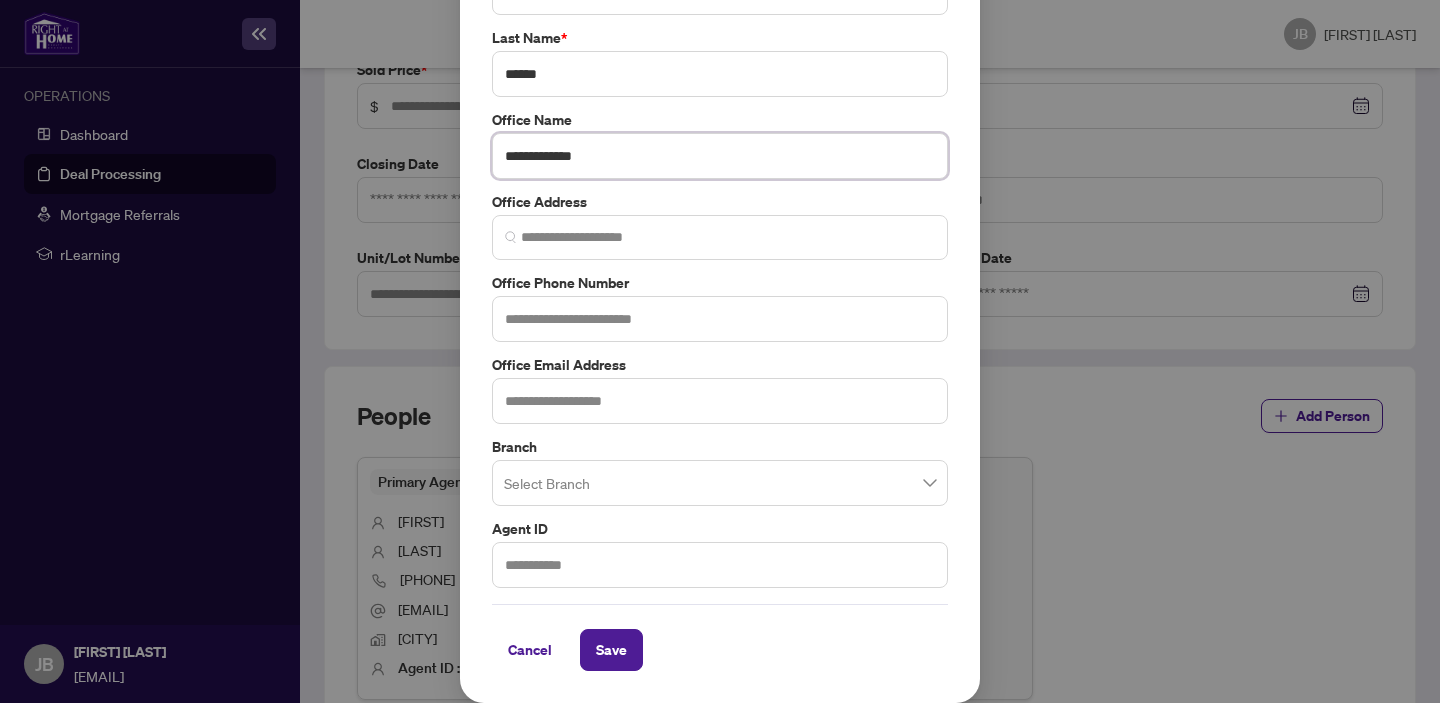 type on "**********" 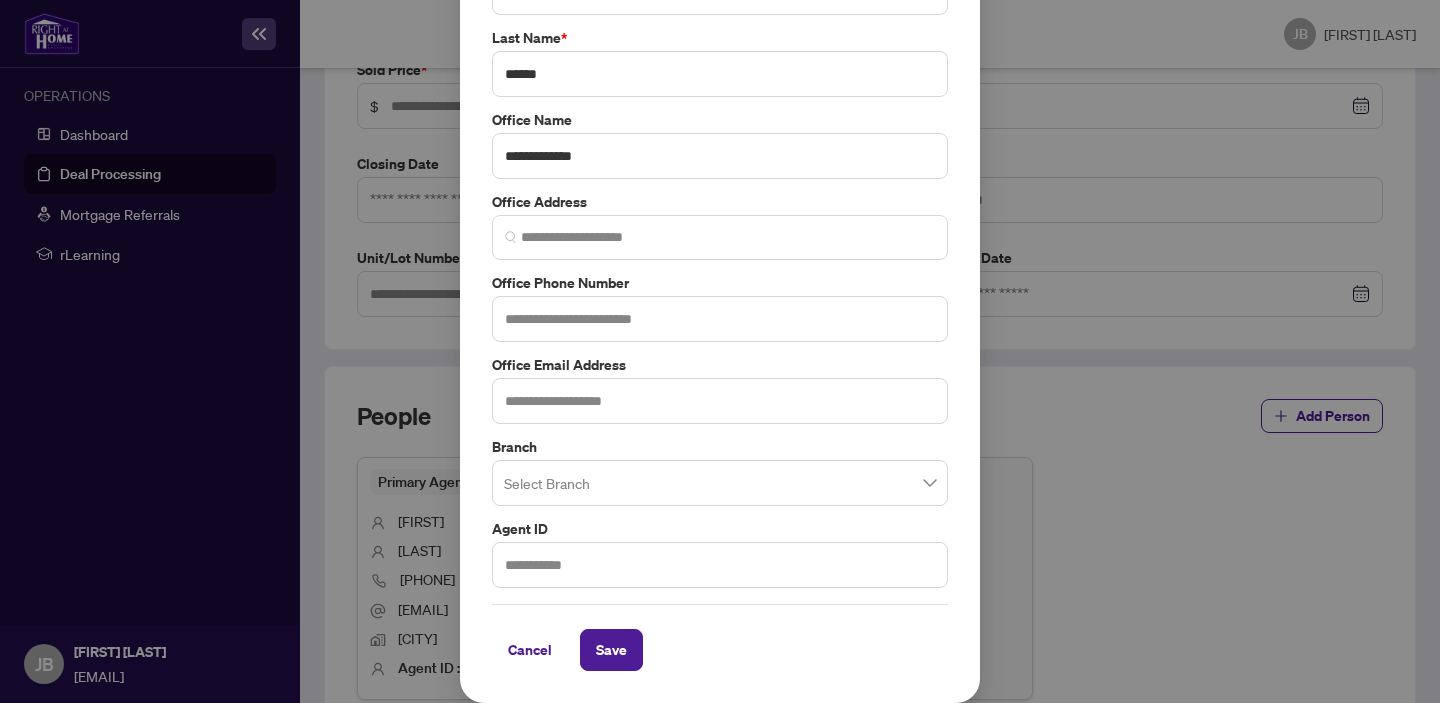 click at bounding box center [720, 483] 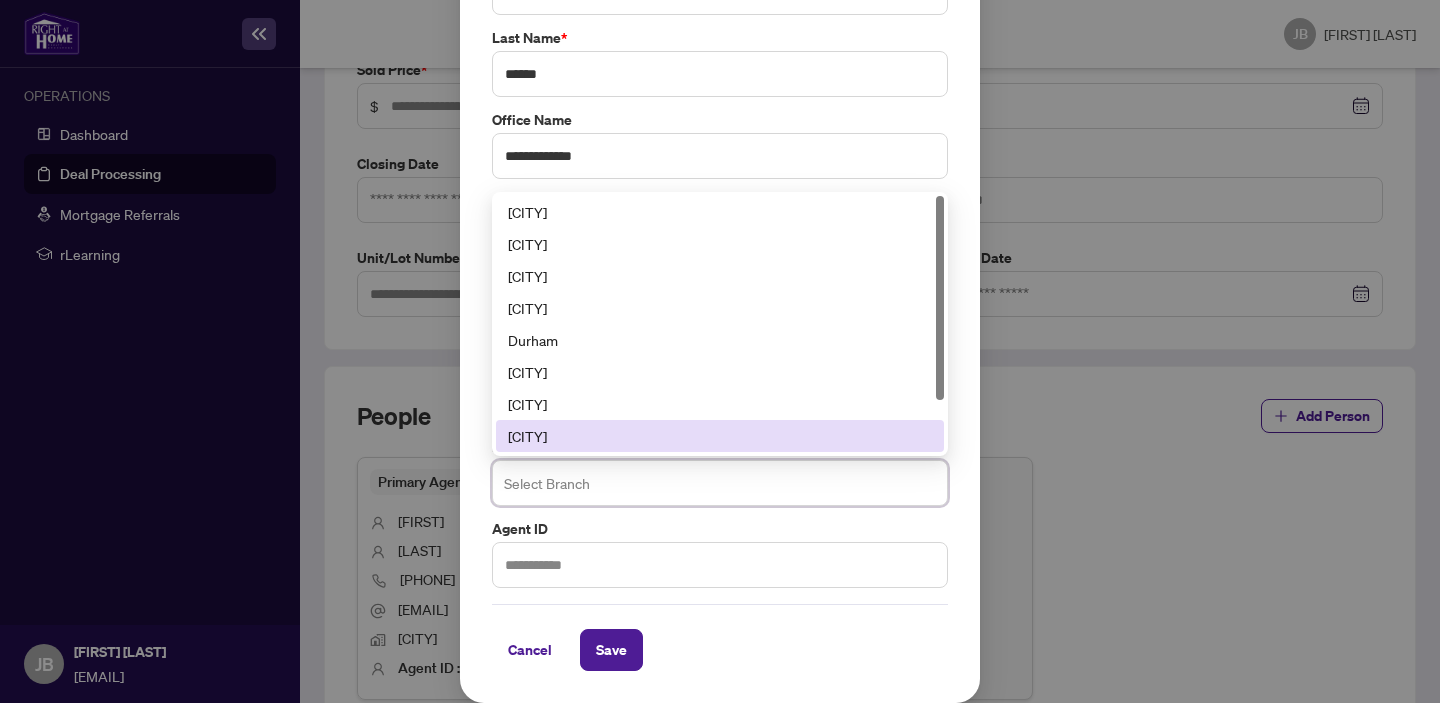 click on "[CITY]" at bounding box center (720, 436) 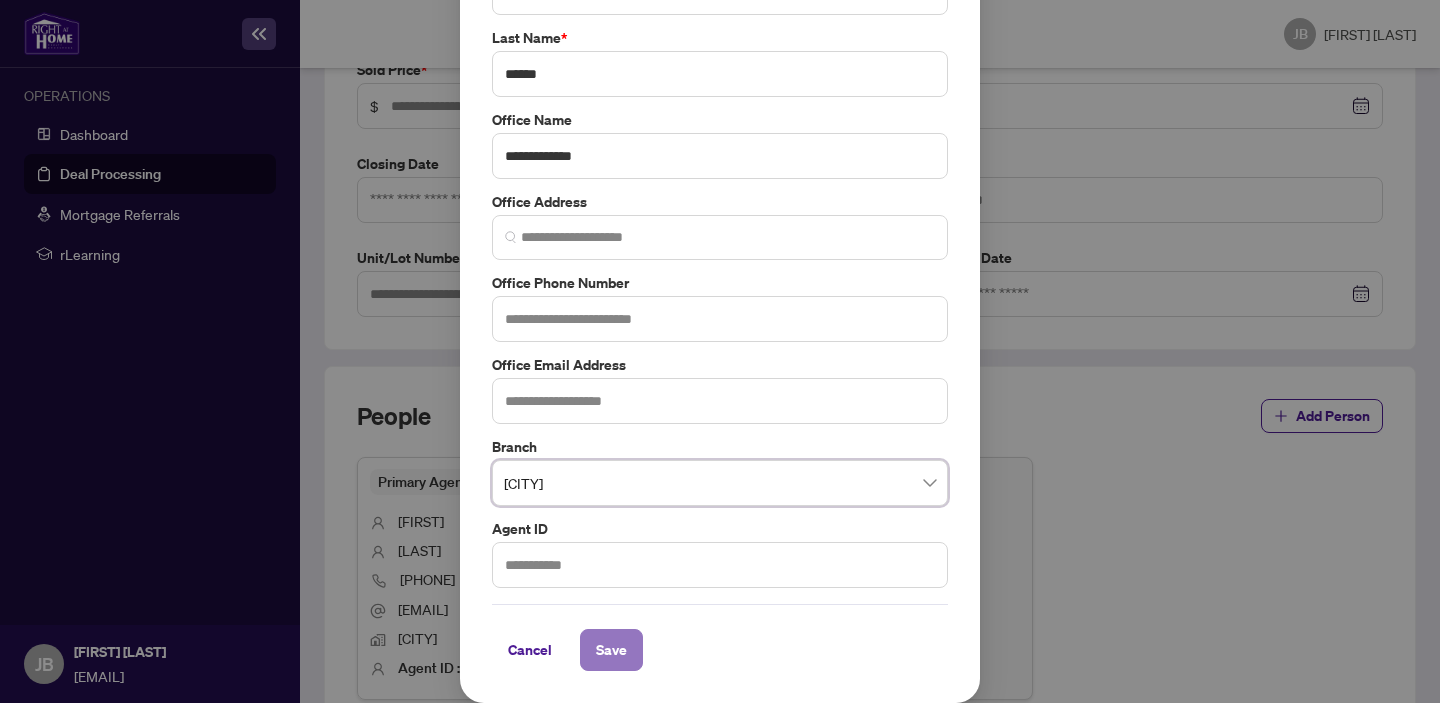 click on "Save" at bounding box center [611, 650] 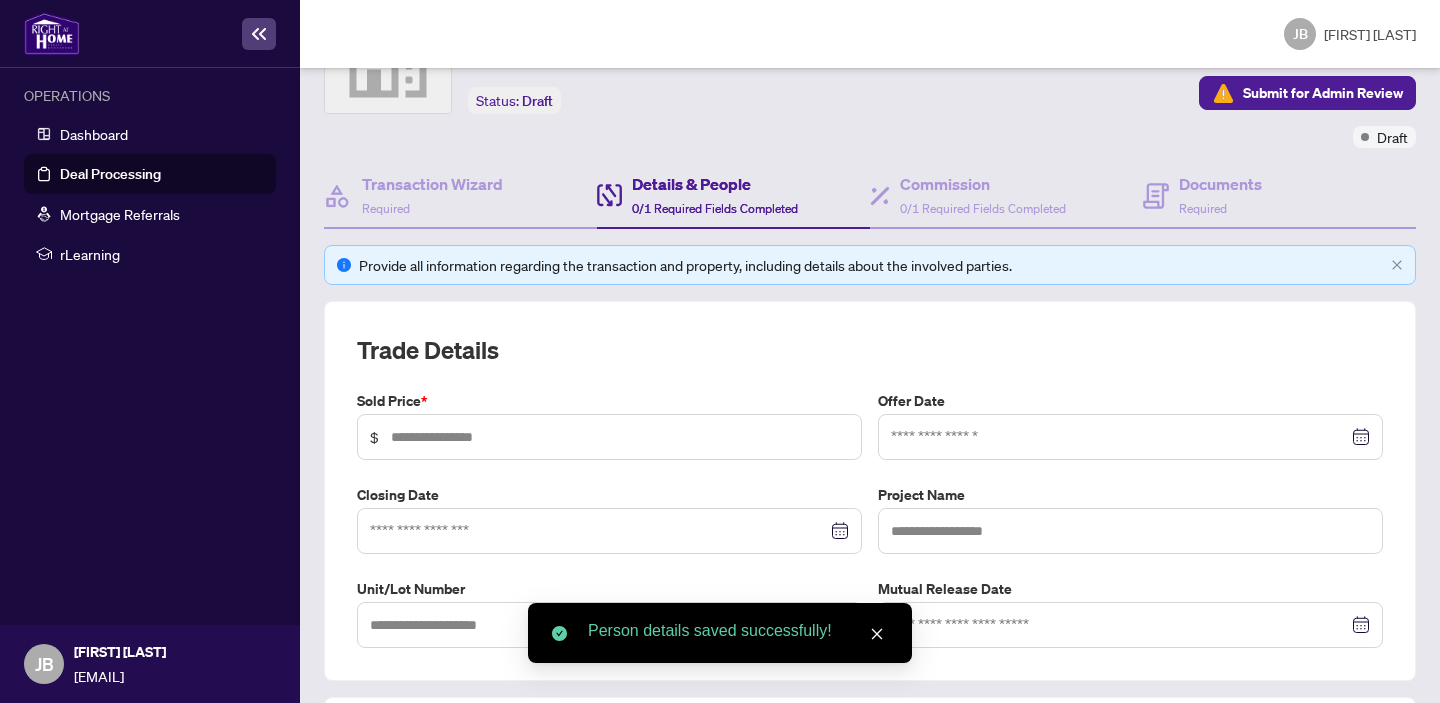scroll, scrollTop: 111, scrollLeft: 0, axis: vertical 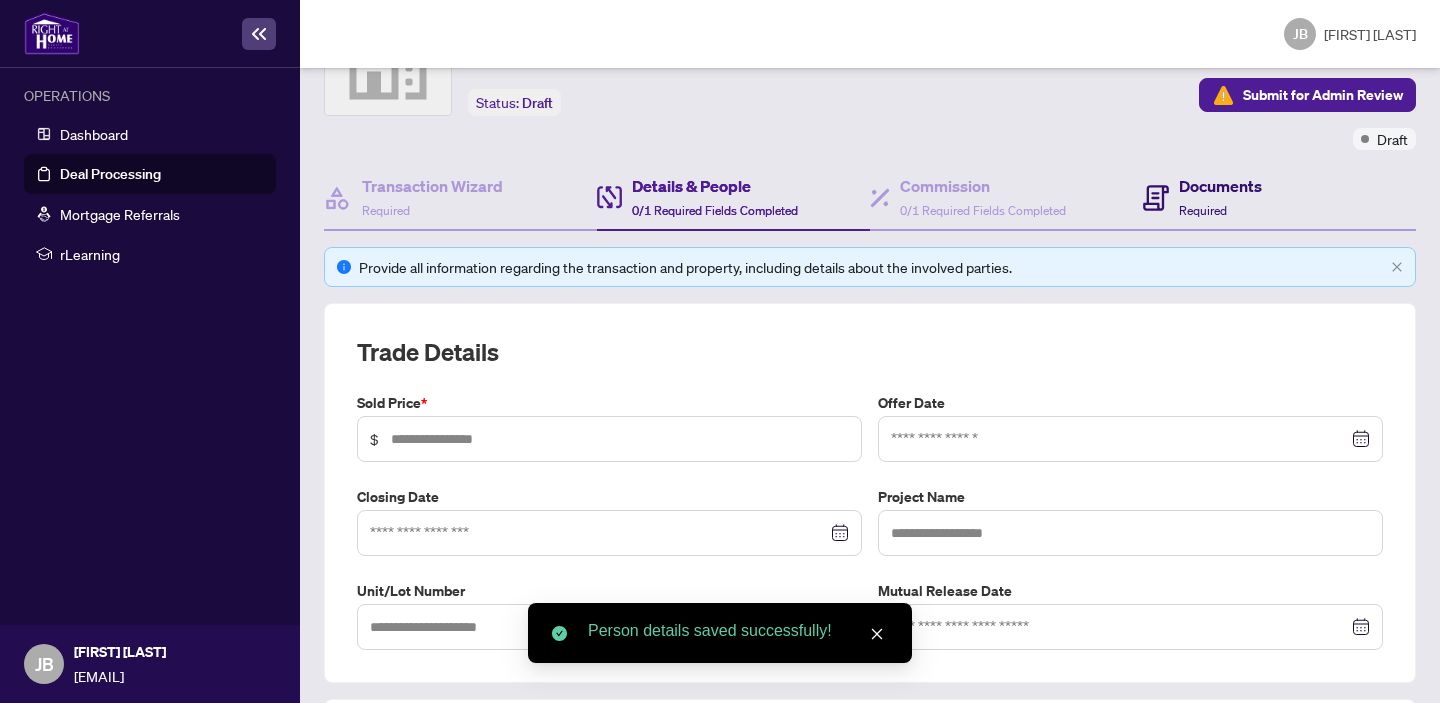 click on "Documents" at bounding box center (1220, 186) 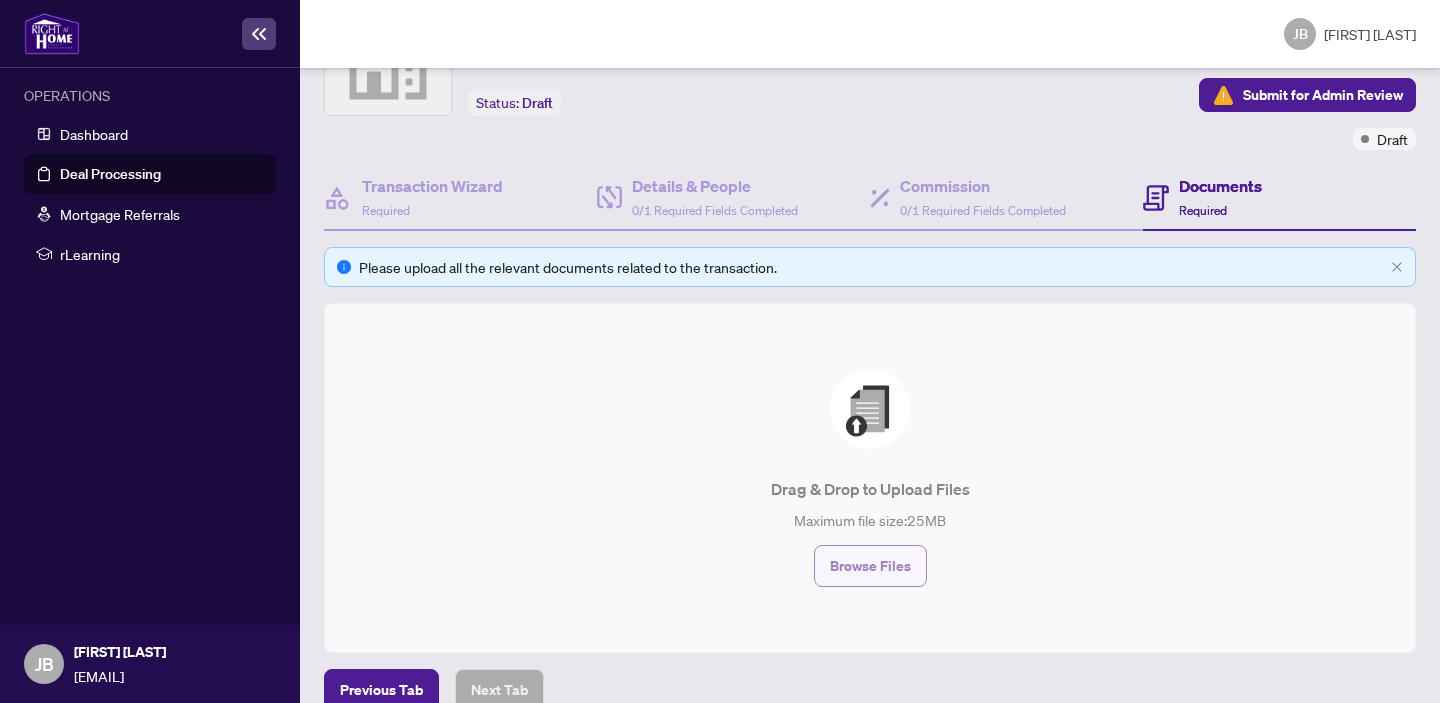 click on "Browse Files" at bounding box center (870, 566) 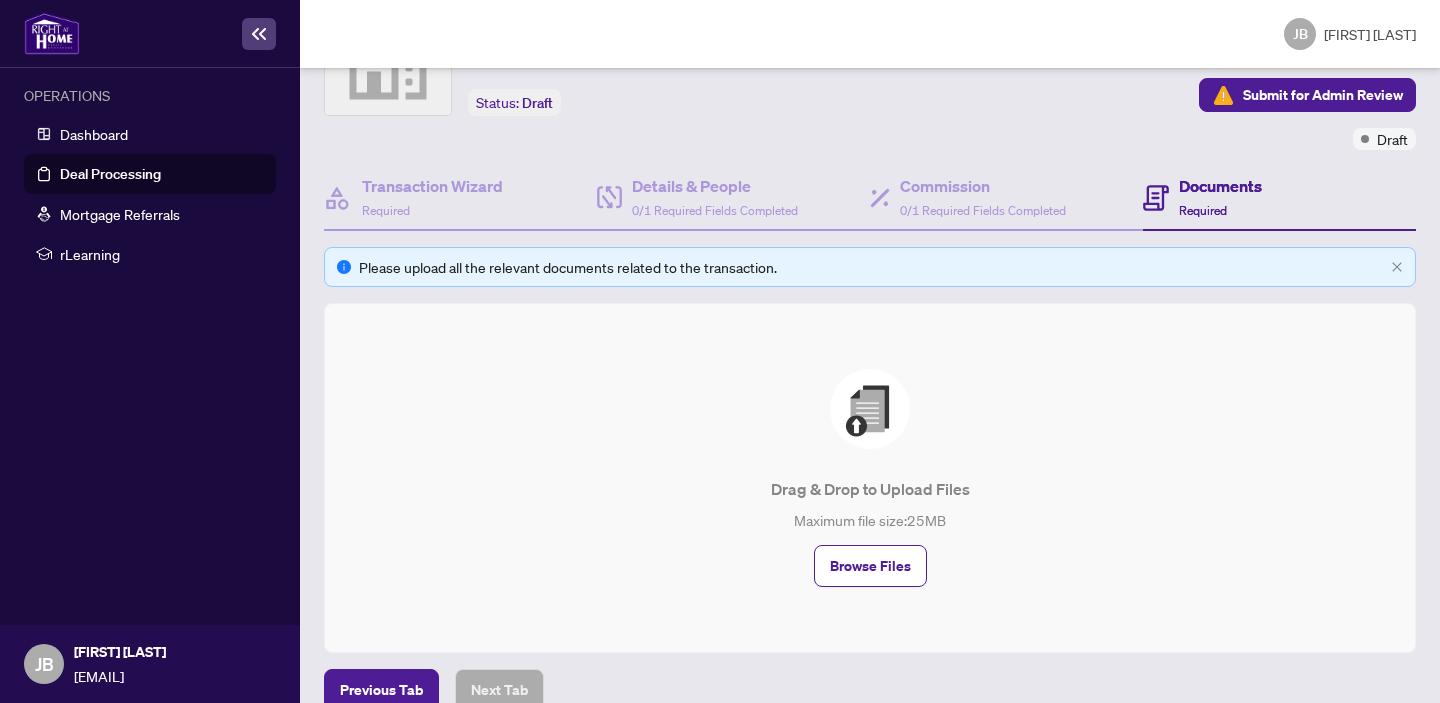 click on "Drag & Drop to Upload Files Maximum file size:  25  MB Browse Files" at bounding box center (870, 478) 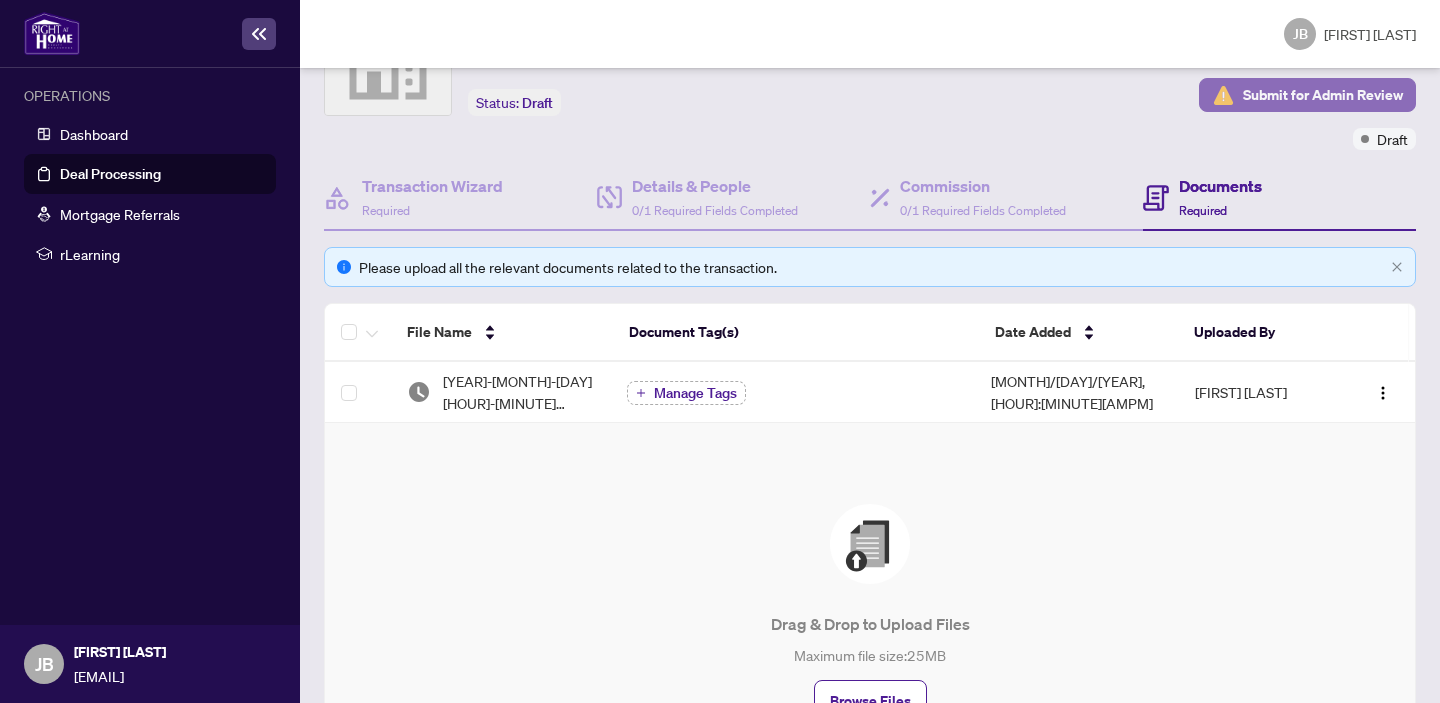 click on "Submit for Admin Review" at bounding box center (1323, 95) 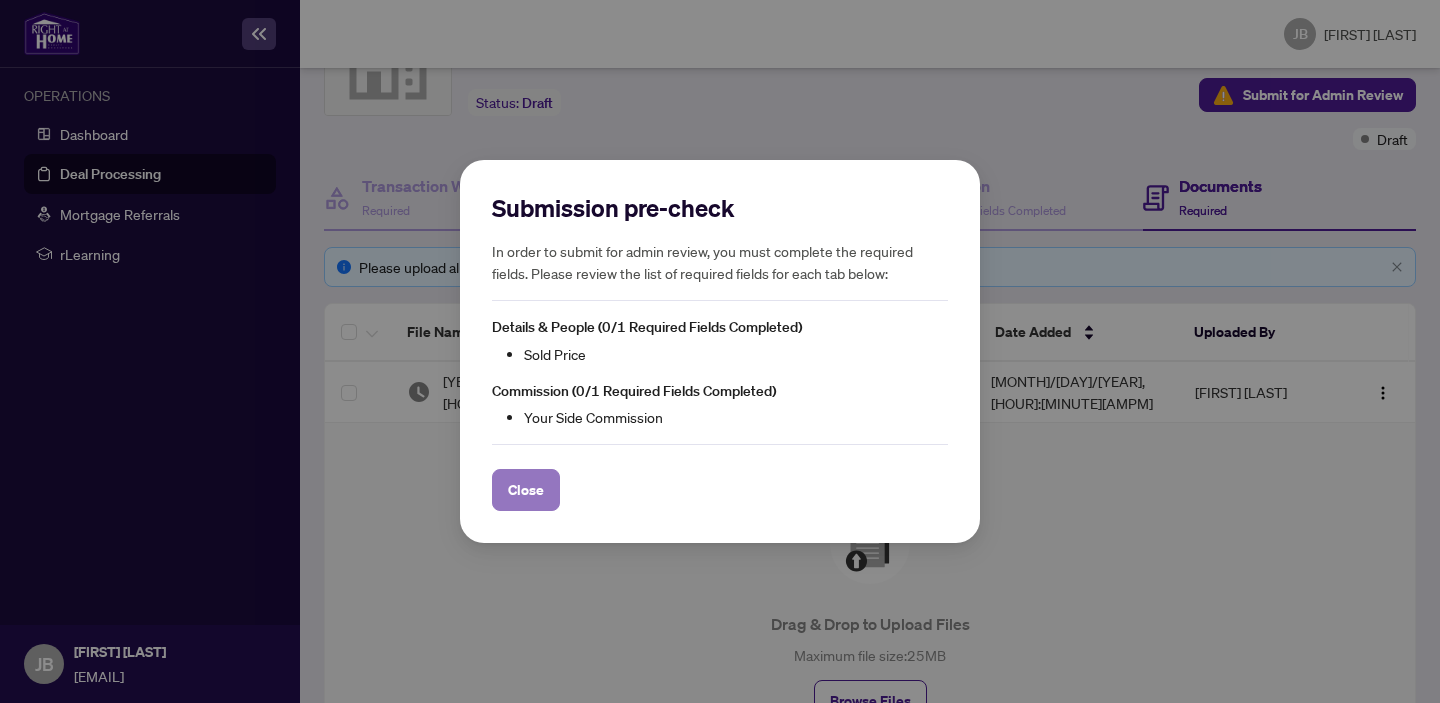 click on "Close" at bounding box center [526, 490] 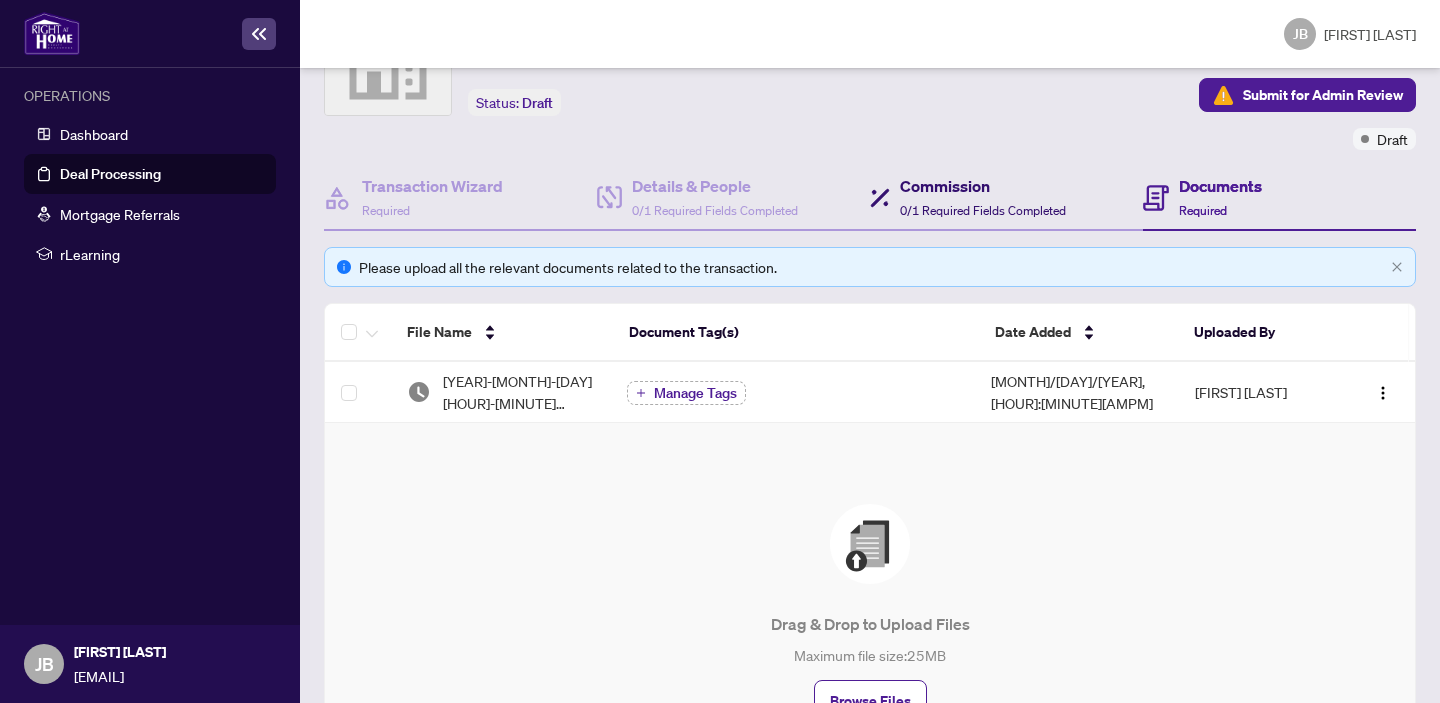 click on "Commission 0/1 Required Fields Completed" at bounding box center [983, 197] 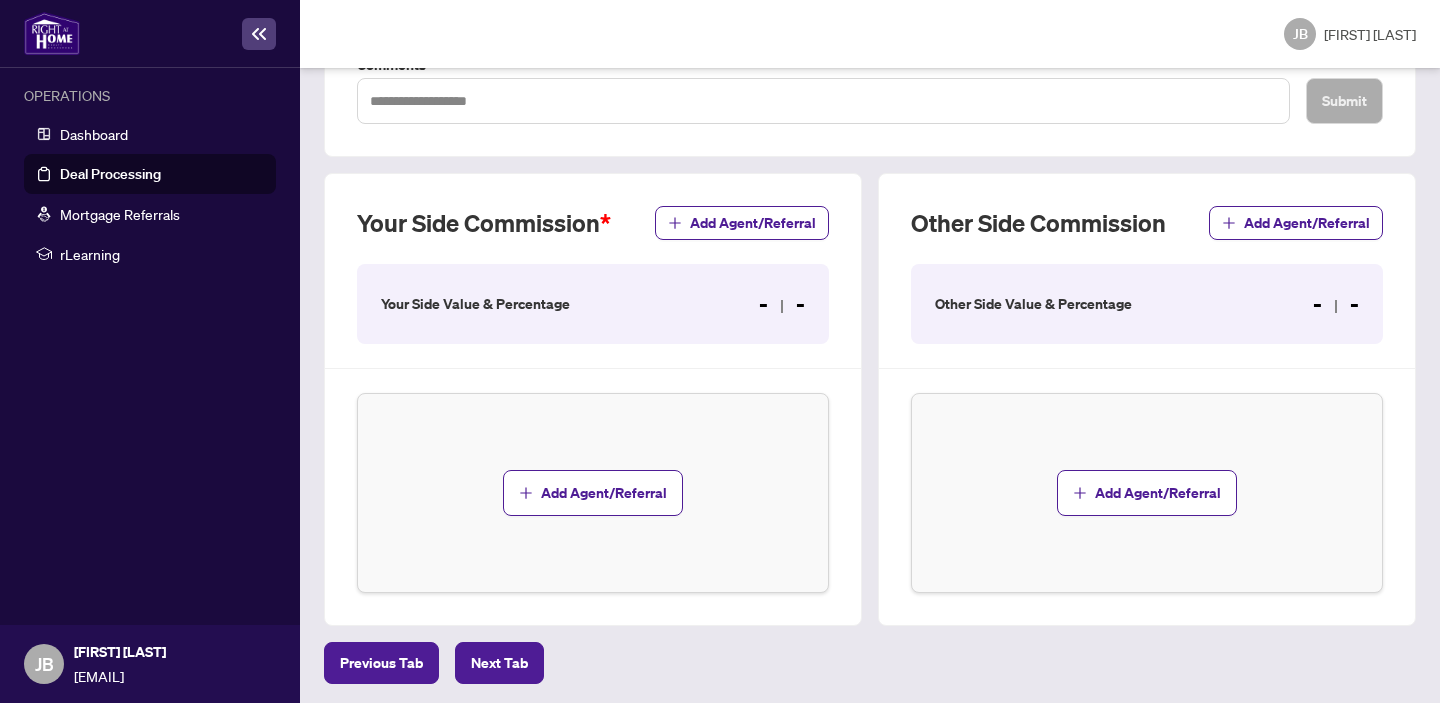 scroll, scrollTop: 556, scrollLeft: 0, axis: vertical 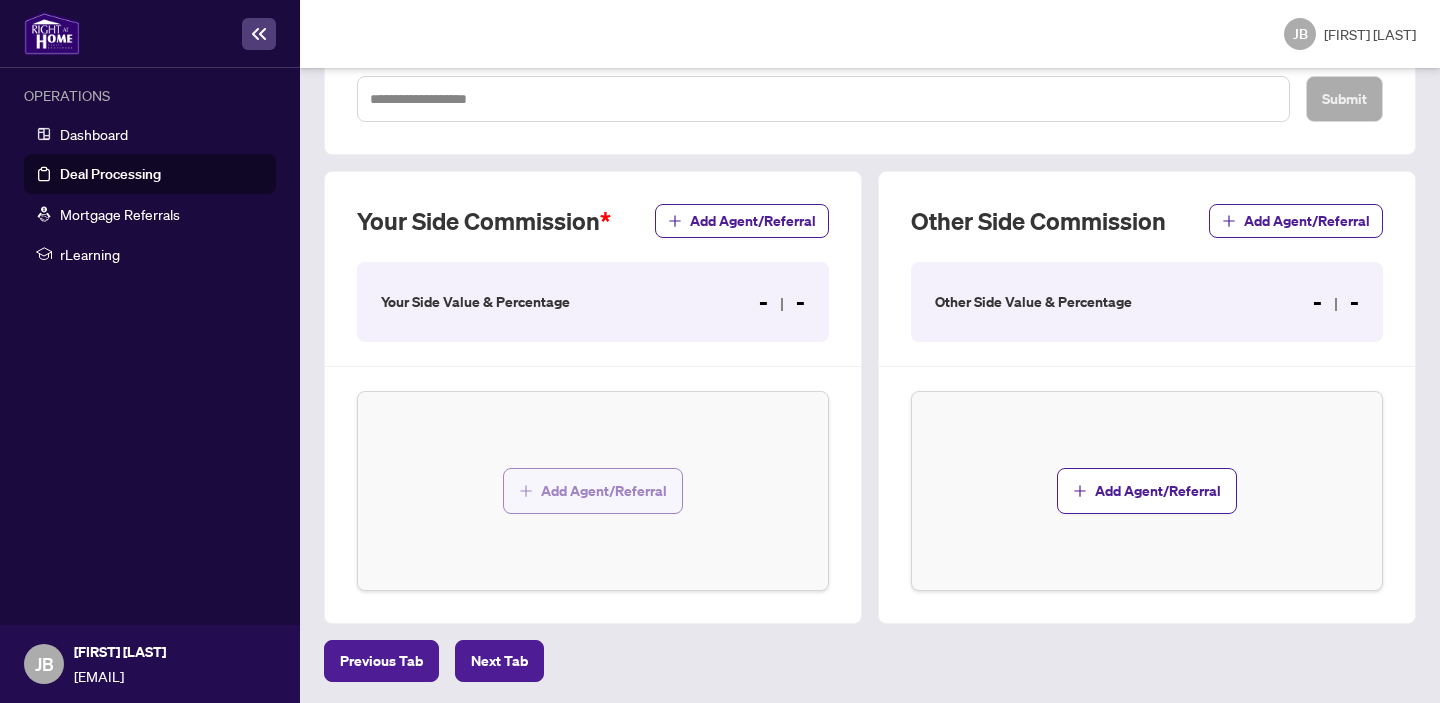 click on "Add Agent/Referral" at bounding box center (604, 491) 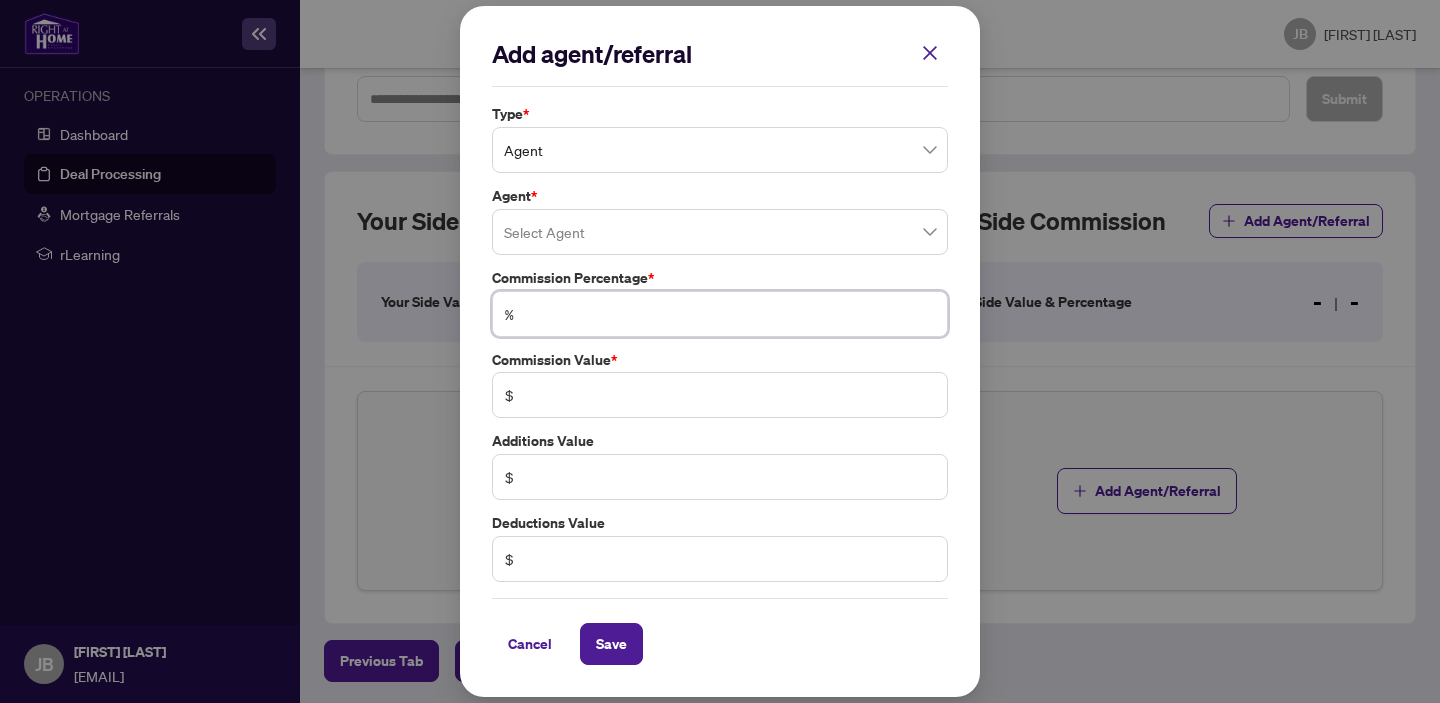 click at bounding box center (730, 314) 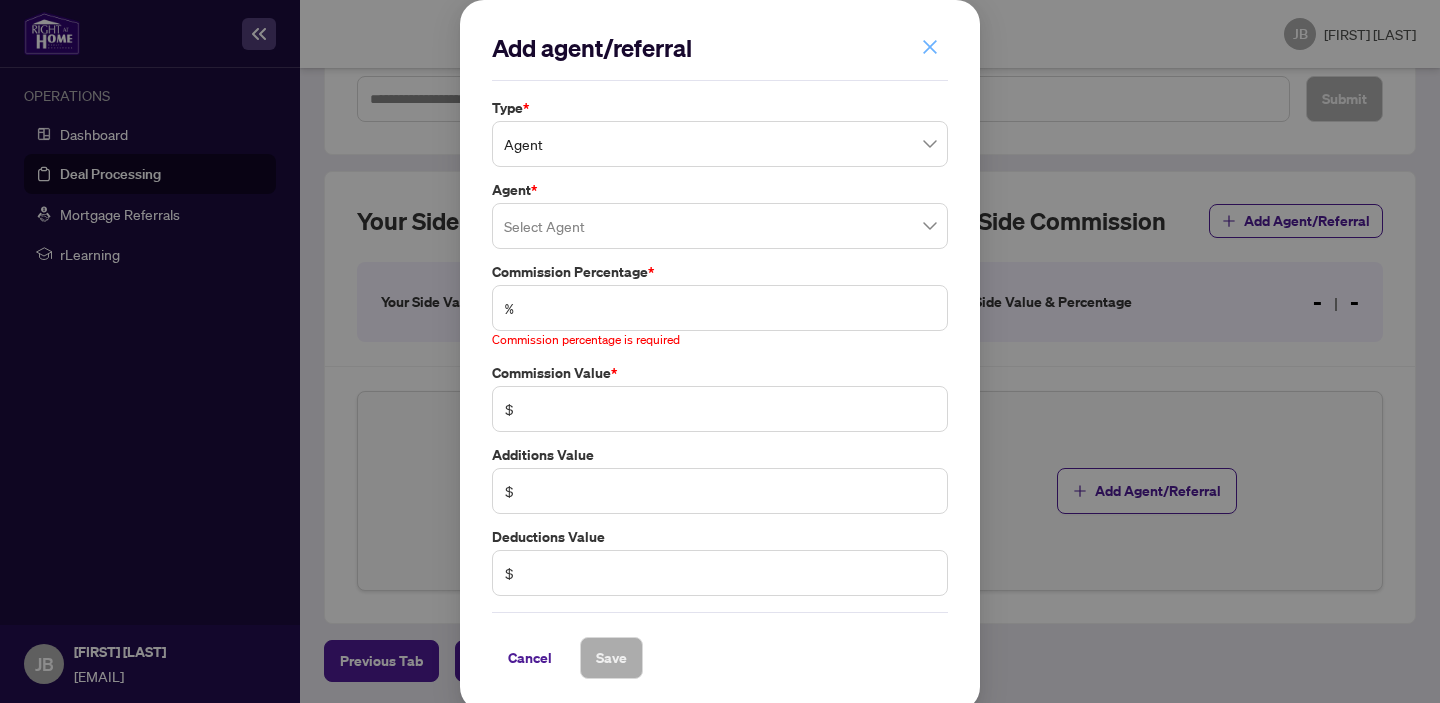 click at bounding box center (930, 47) 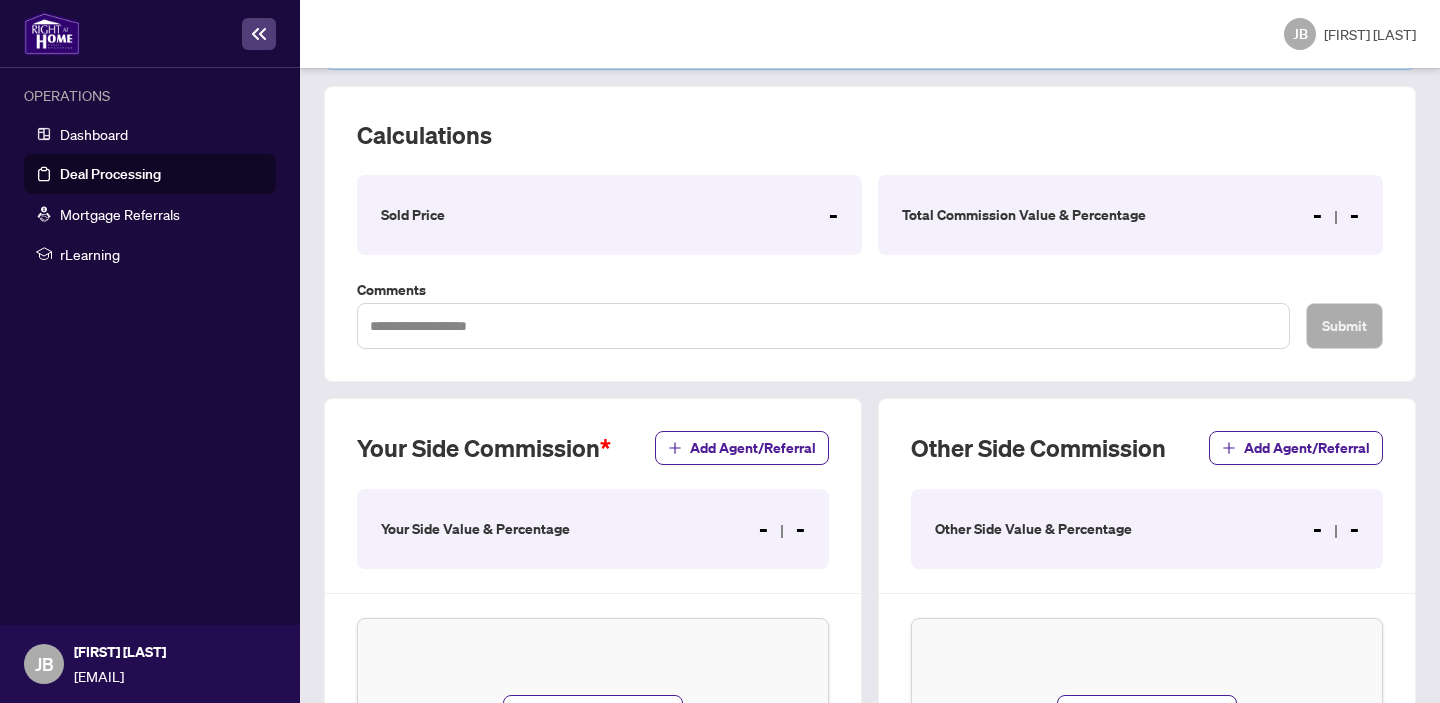 scroll, scrollTop: 0, scrollLeft: 0, axis: both 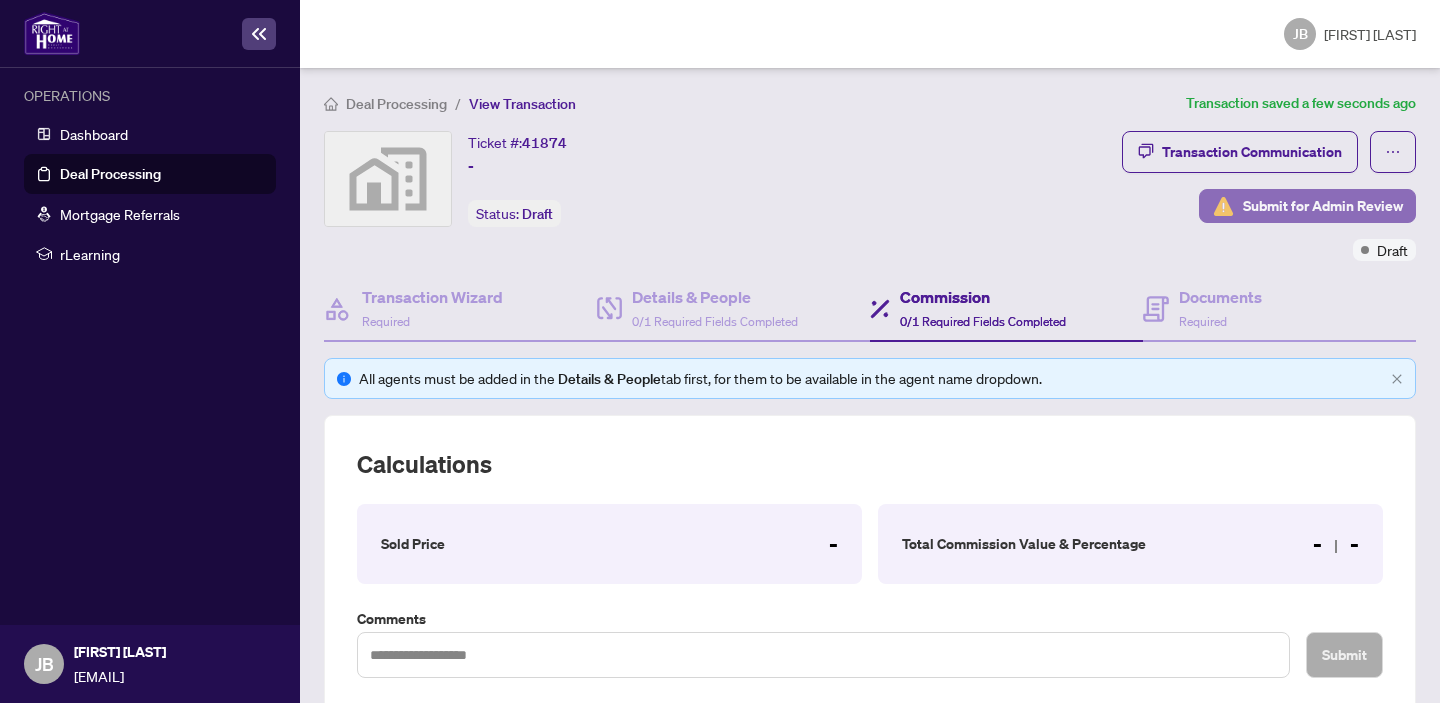 click on "Submit for Admin Review" at bounding box center (1323, 206) 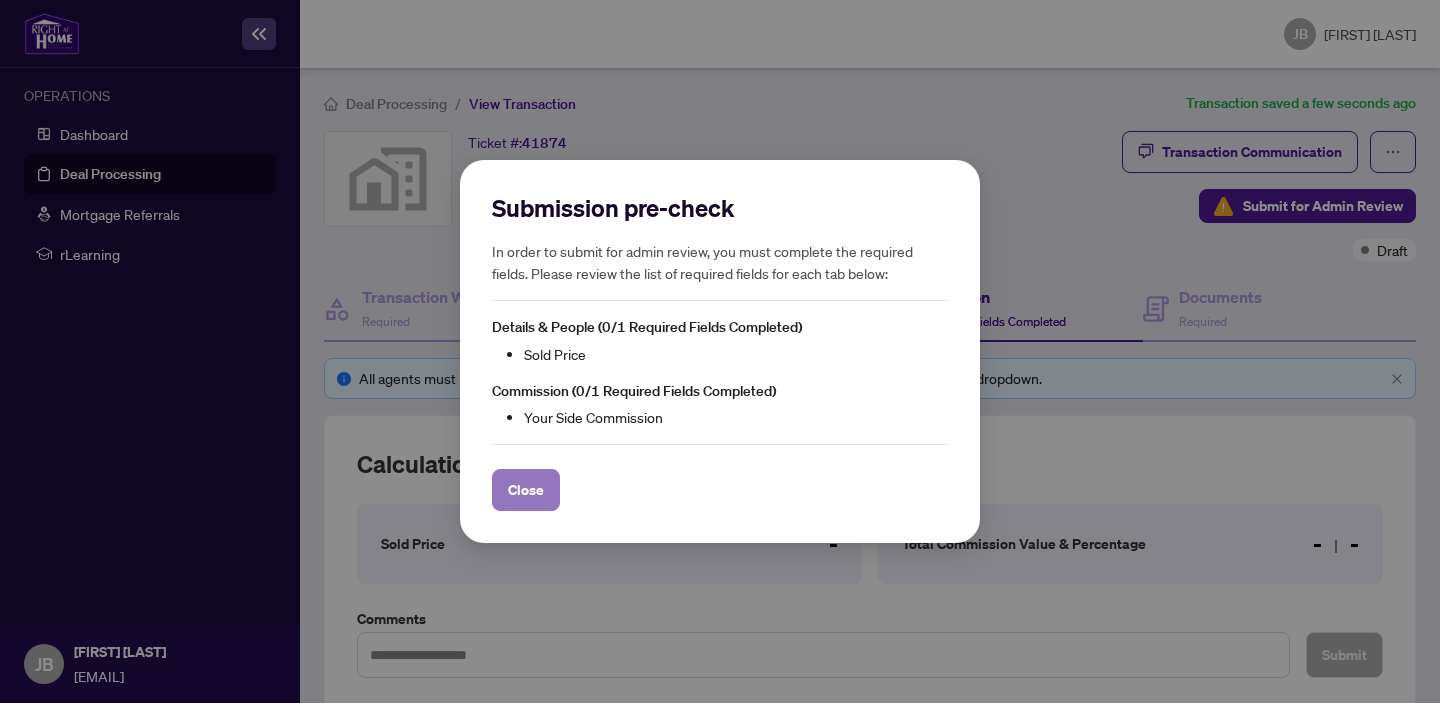 click on "Close" at bounding box center [526, 490] 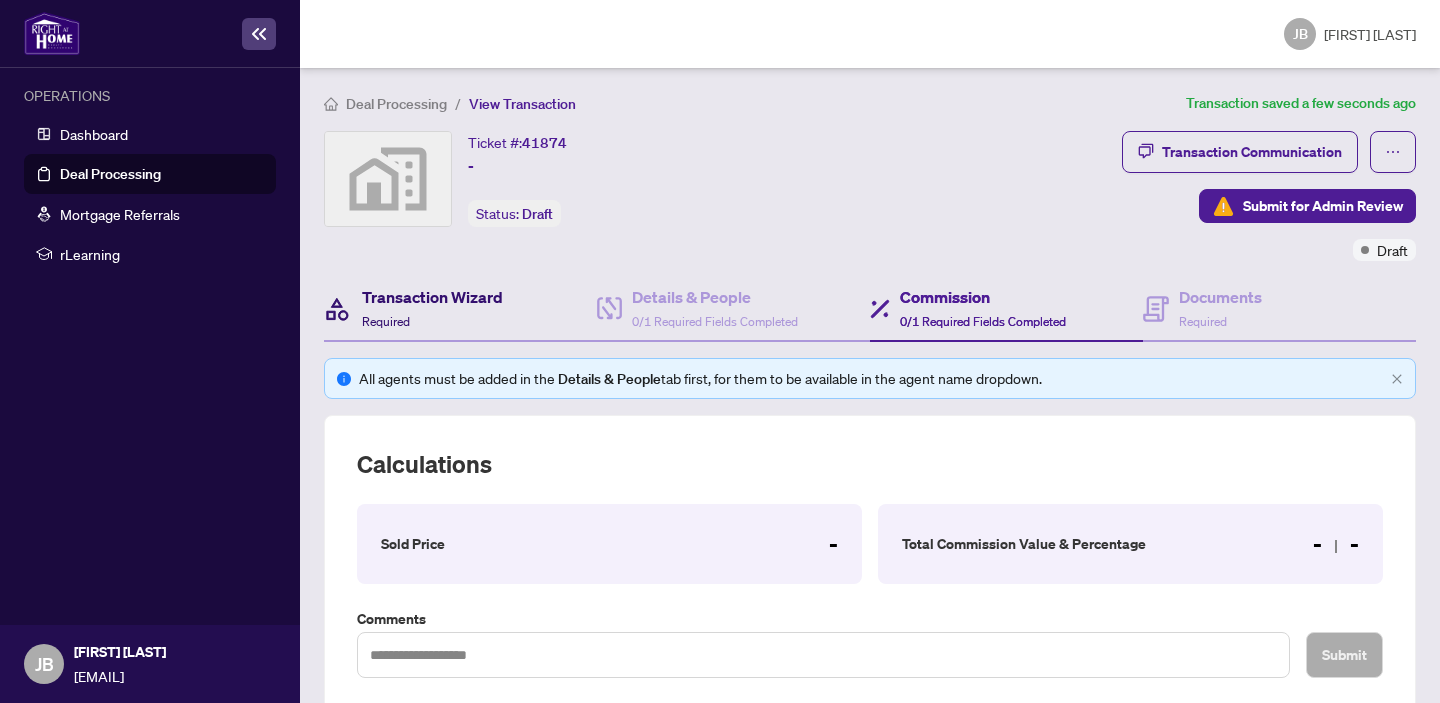 click on "Transaction Wizard" at bounding box center (432, 297) 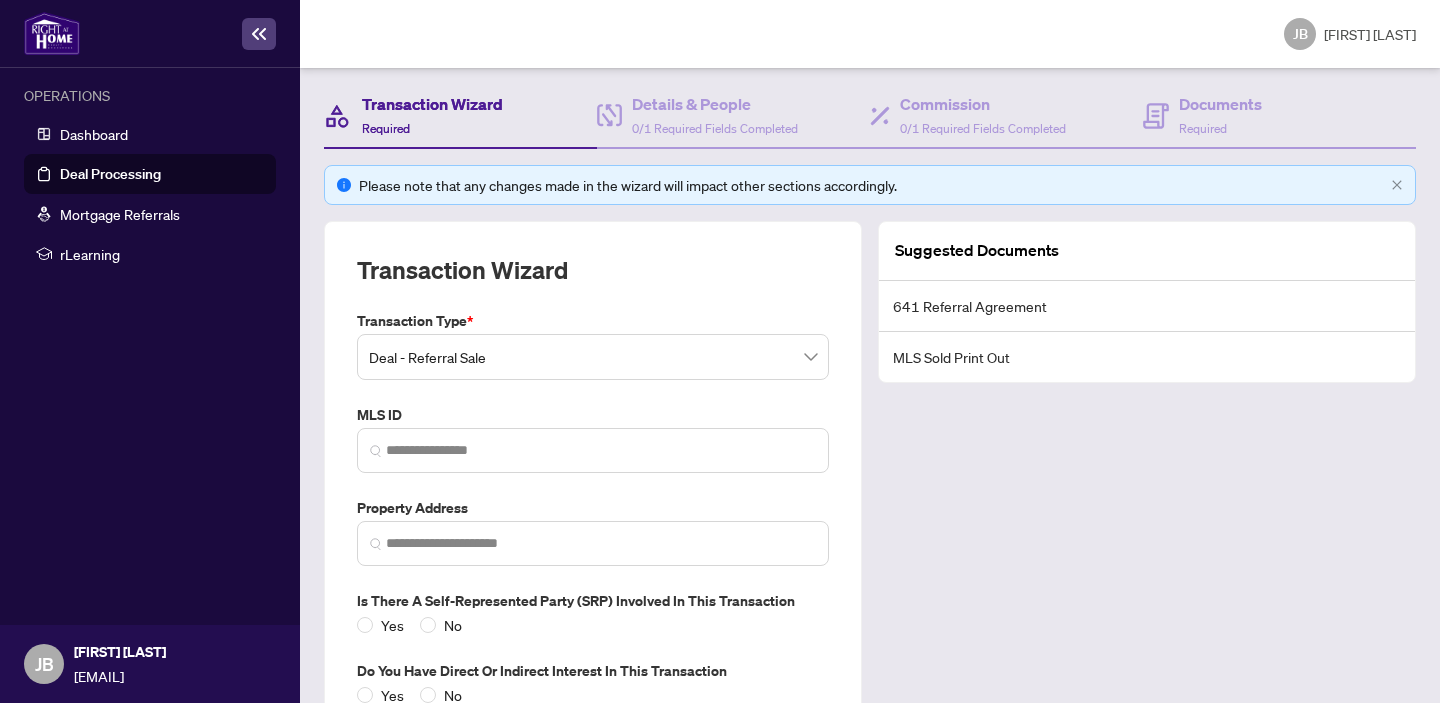 scroll, scrollTop: 108, scrollLeft: 0, axis: vertical 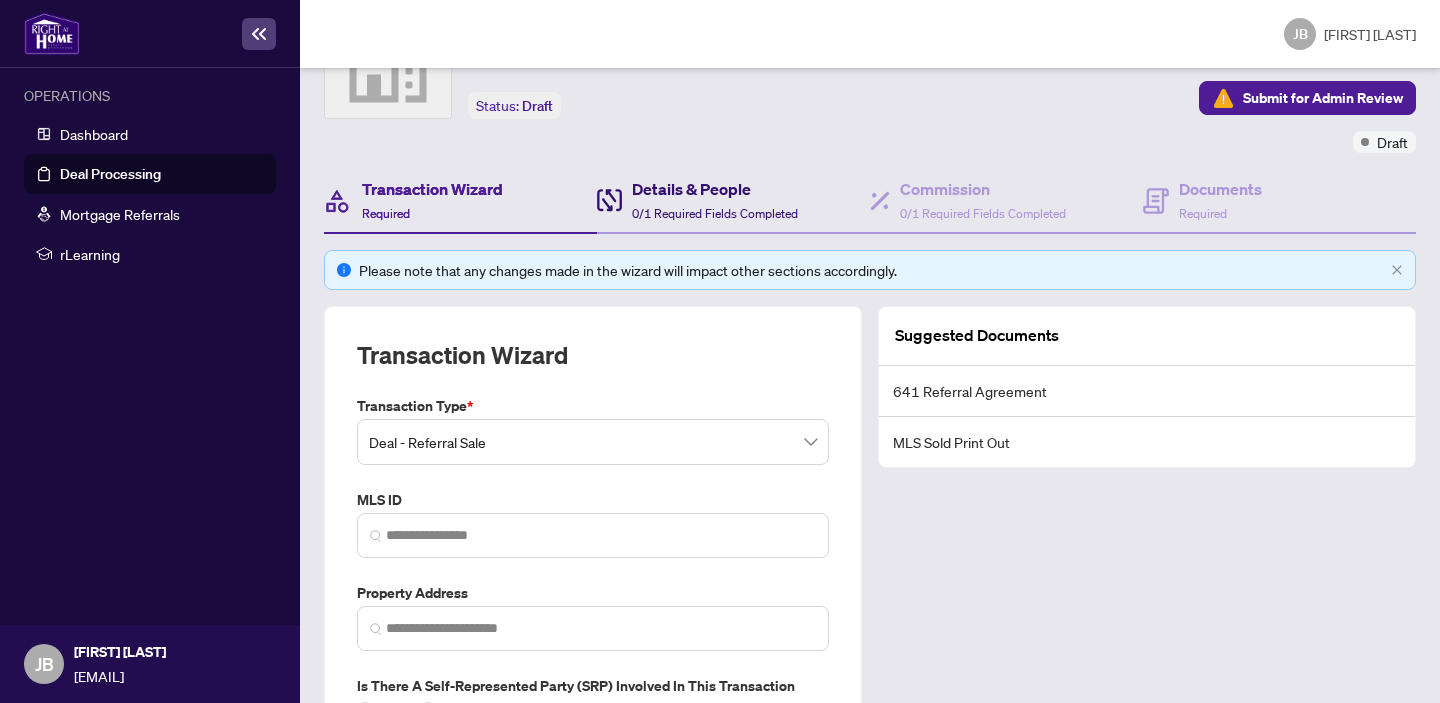 click on "Details & People" at bounding box center [715, 189] 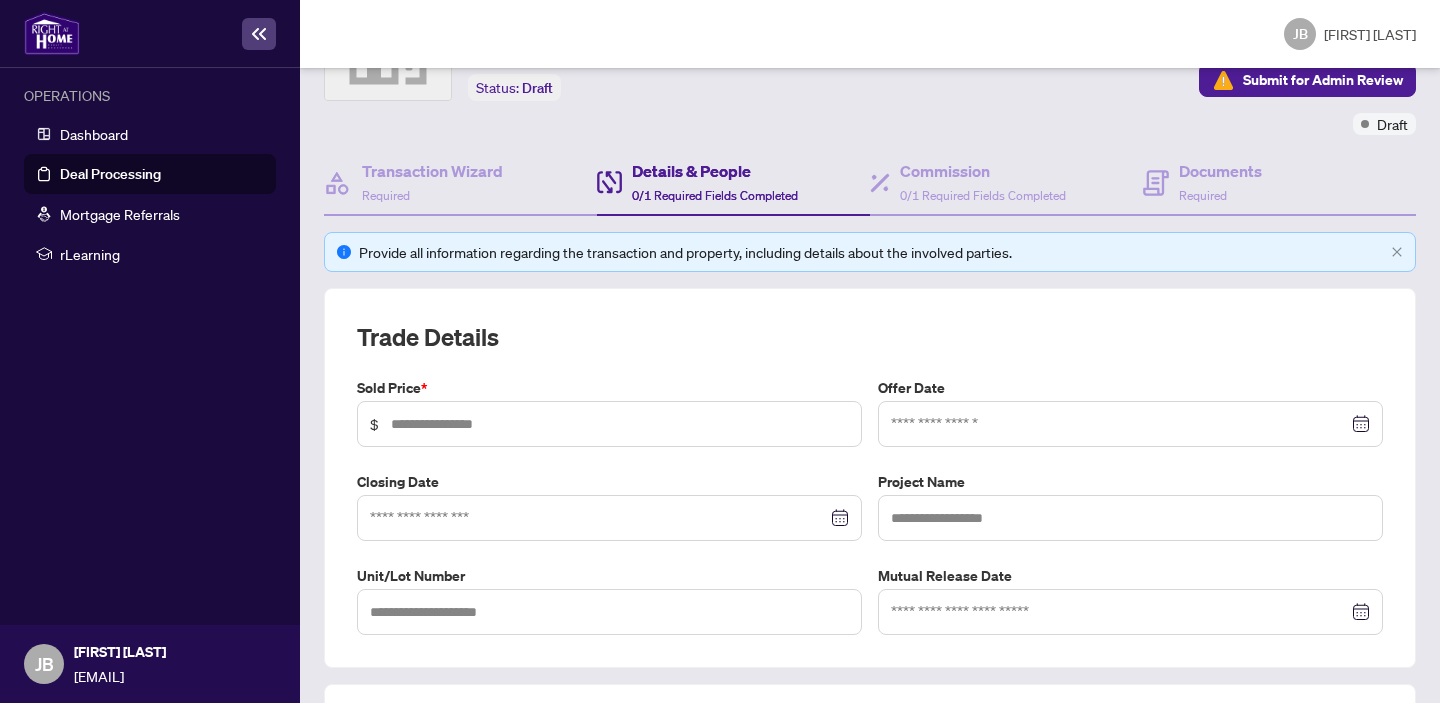 scroll, scrollTop: 126, scrollLeft: 0, axis: vertical 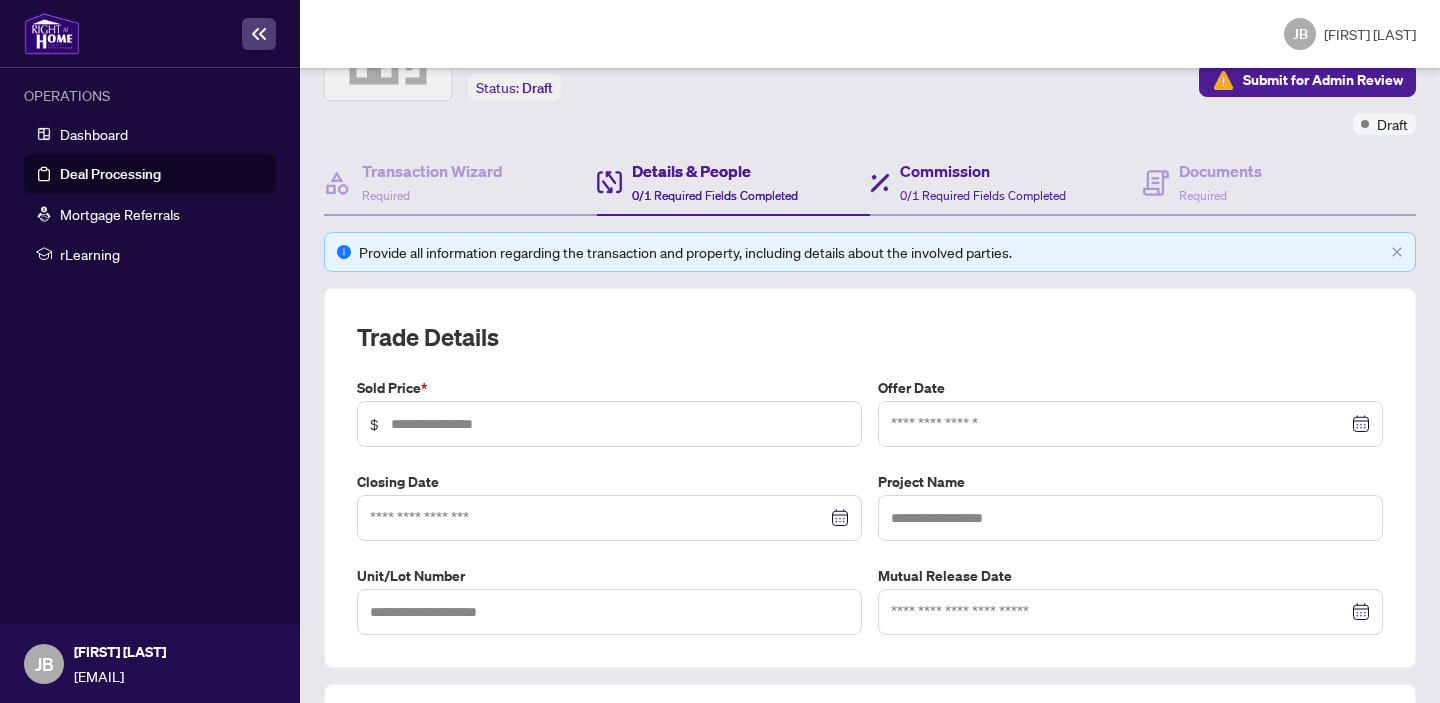 click on "Commission 0/1 Required Fields Completed" at bounding box center [1006, 183] 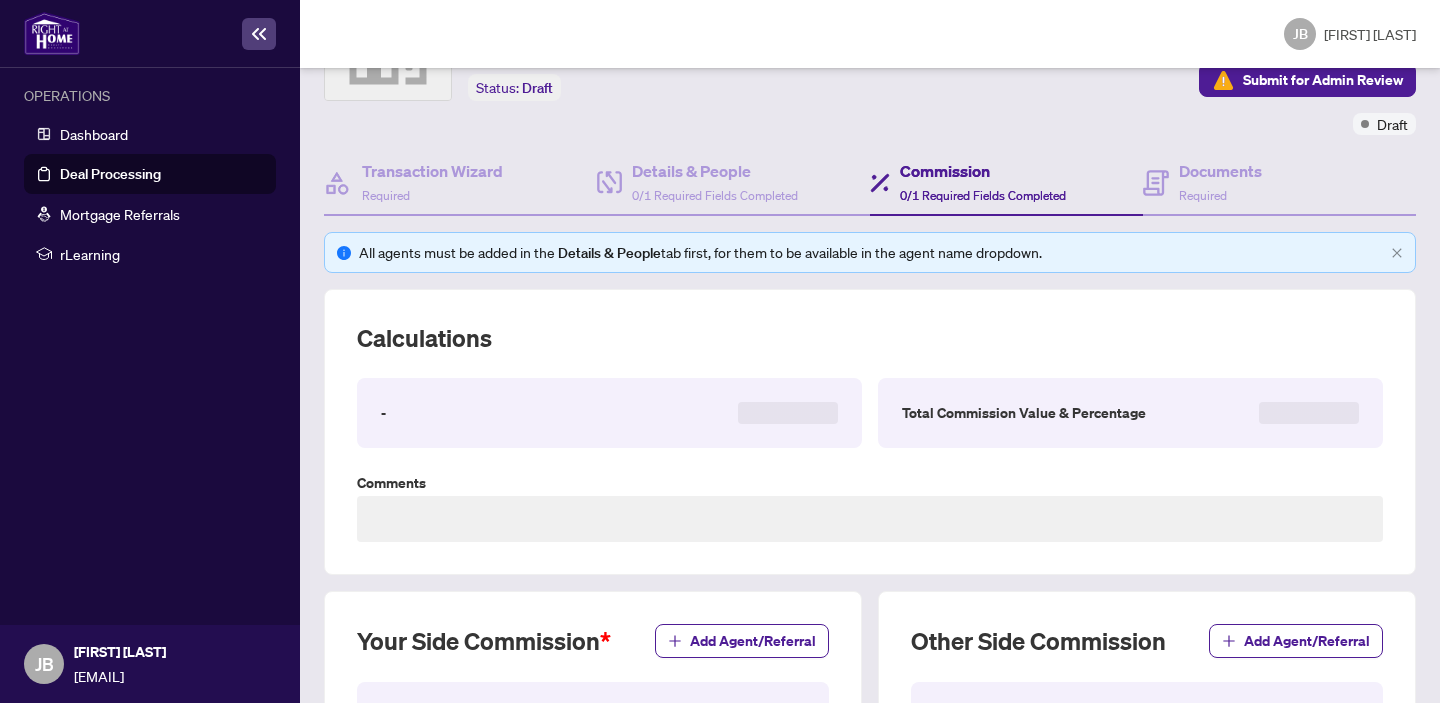 scroll, scrollTop: 0, scrollLeft: 0, axis: both 